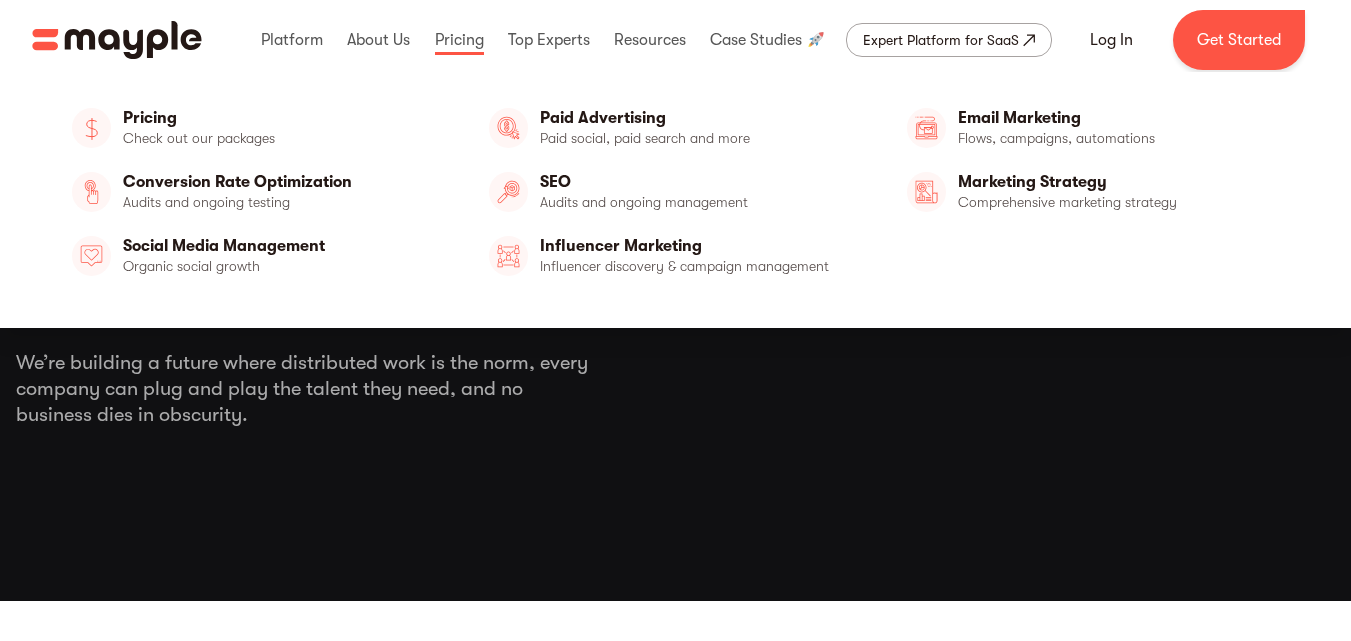 scroll, scrollTop: 0, scrollLeft: 0, axis: both 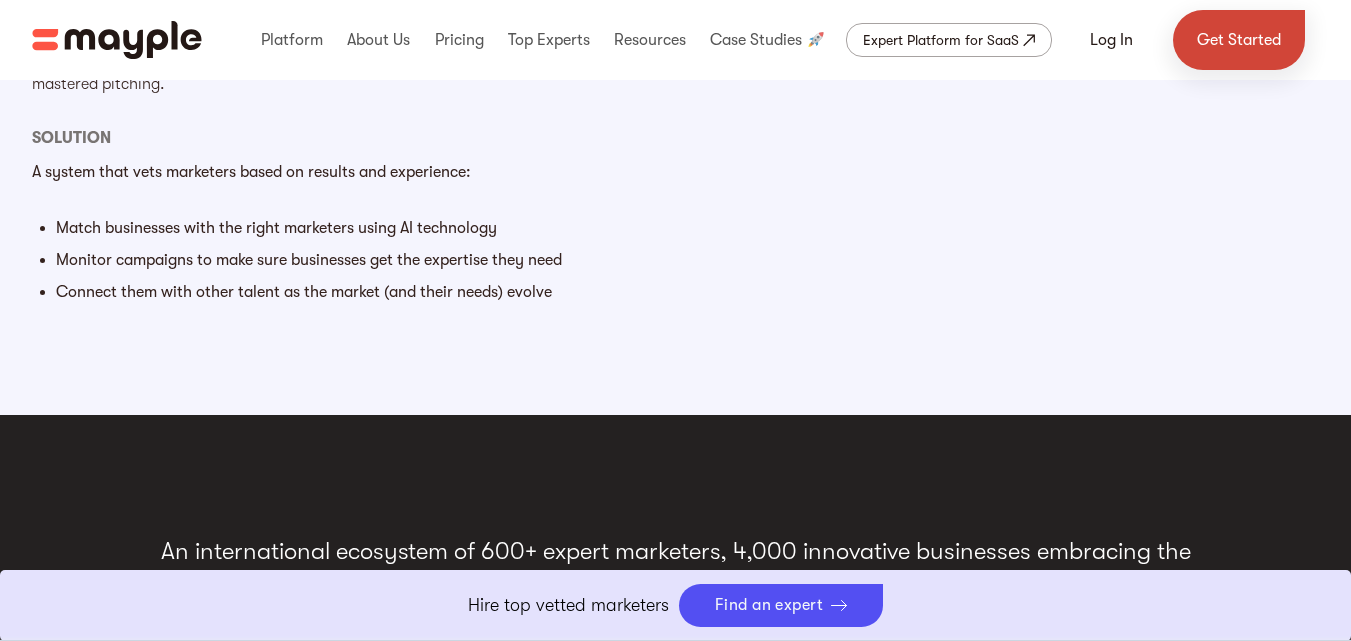 click on "Get Started" at bounding box center (1239, 40) 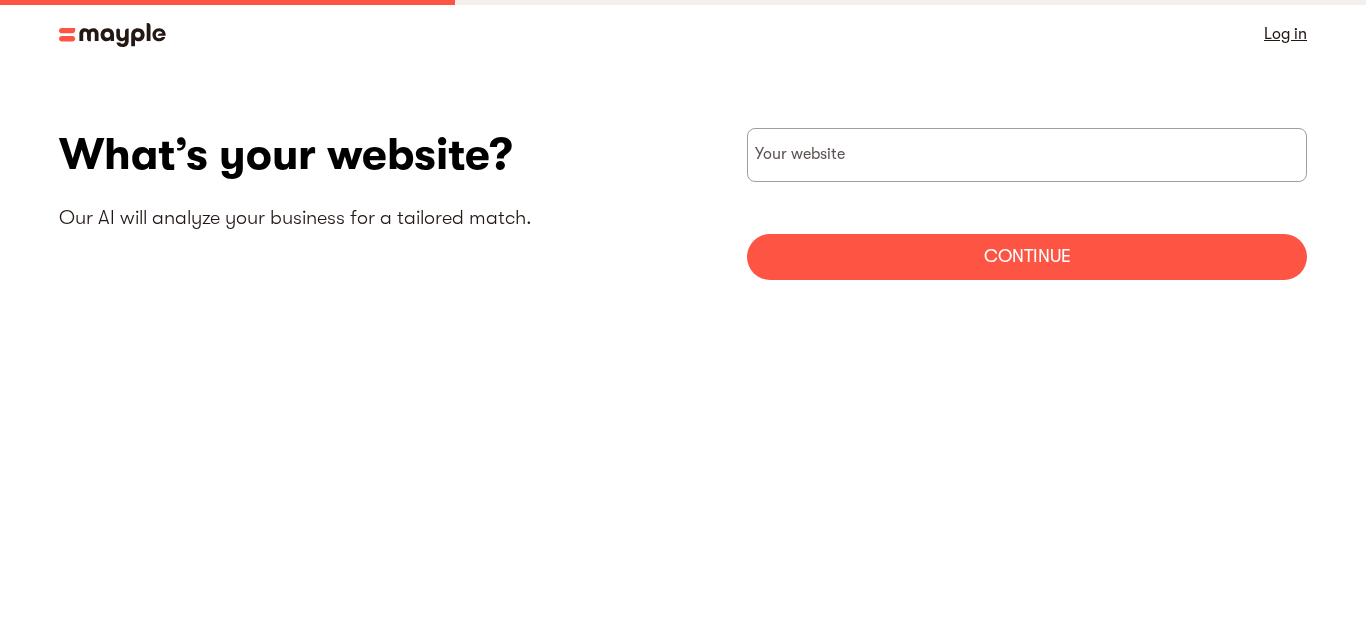 scroll, scrollTop: 0, scrollLeft: 0, axis: both 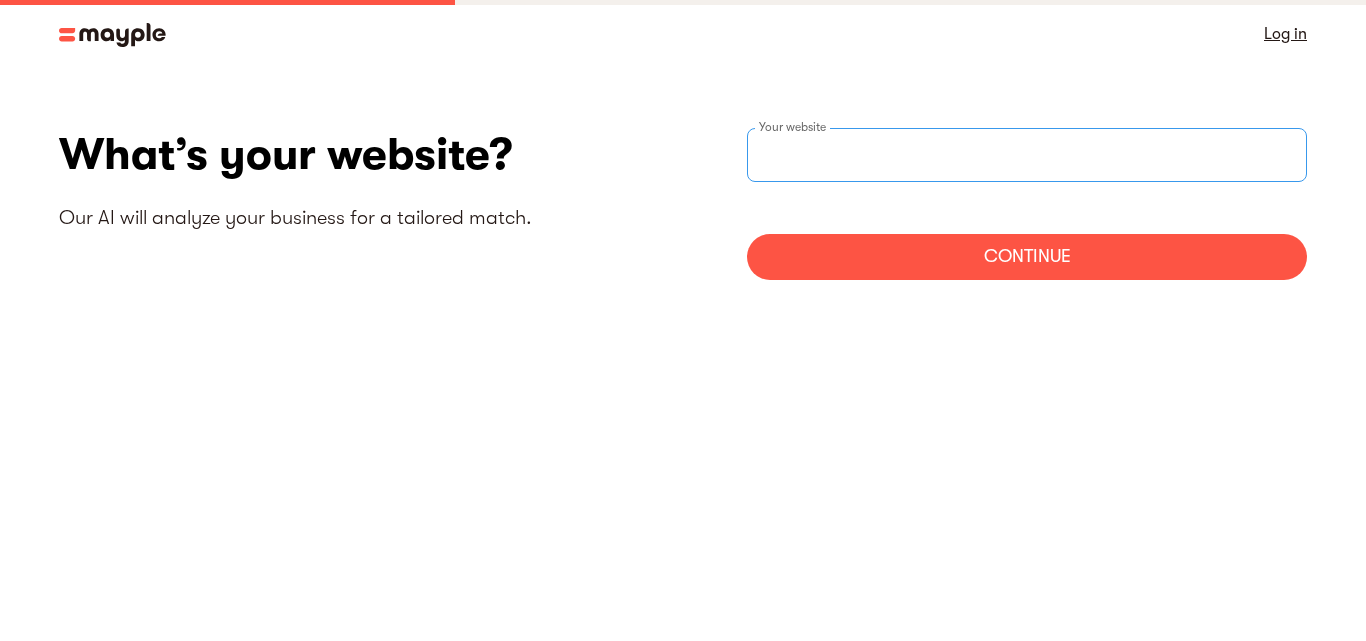 click at bounding box center [1027, 155] 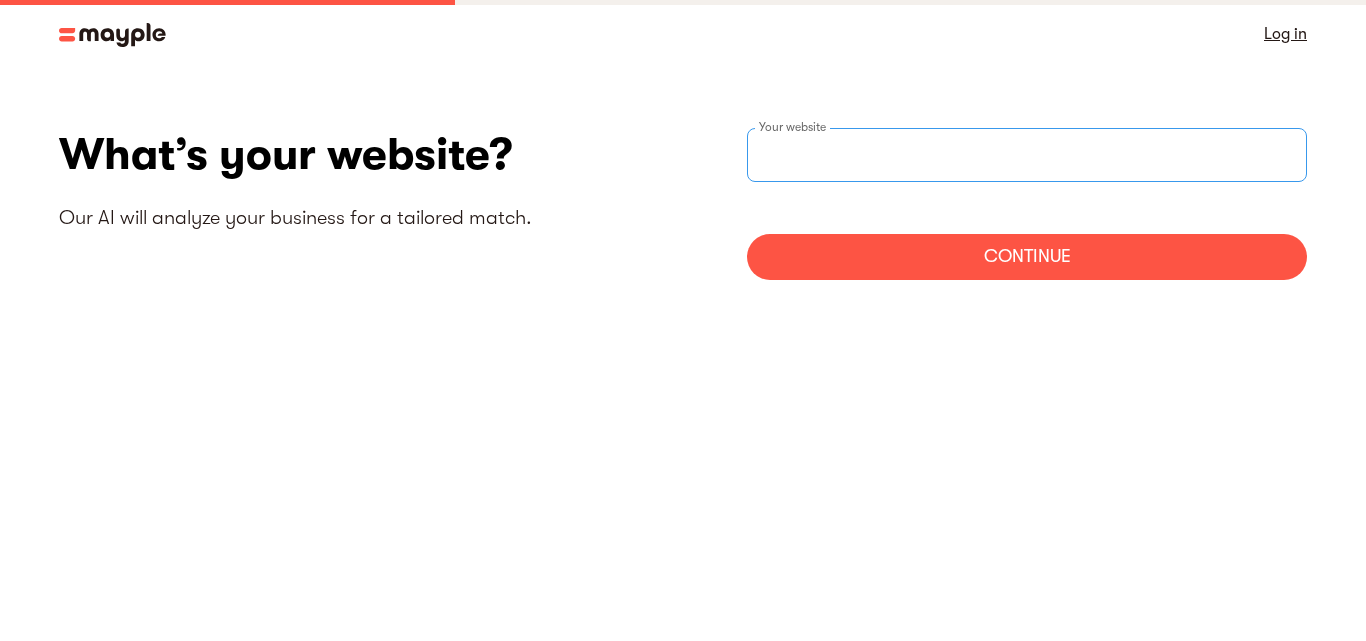 type on "https://atozdigitally.com" 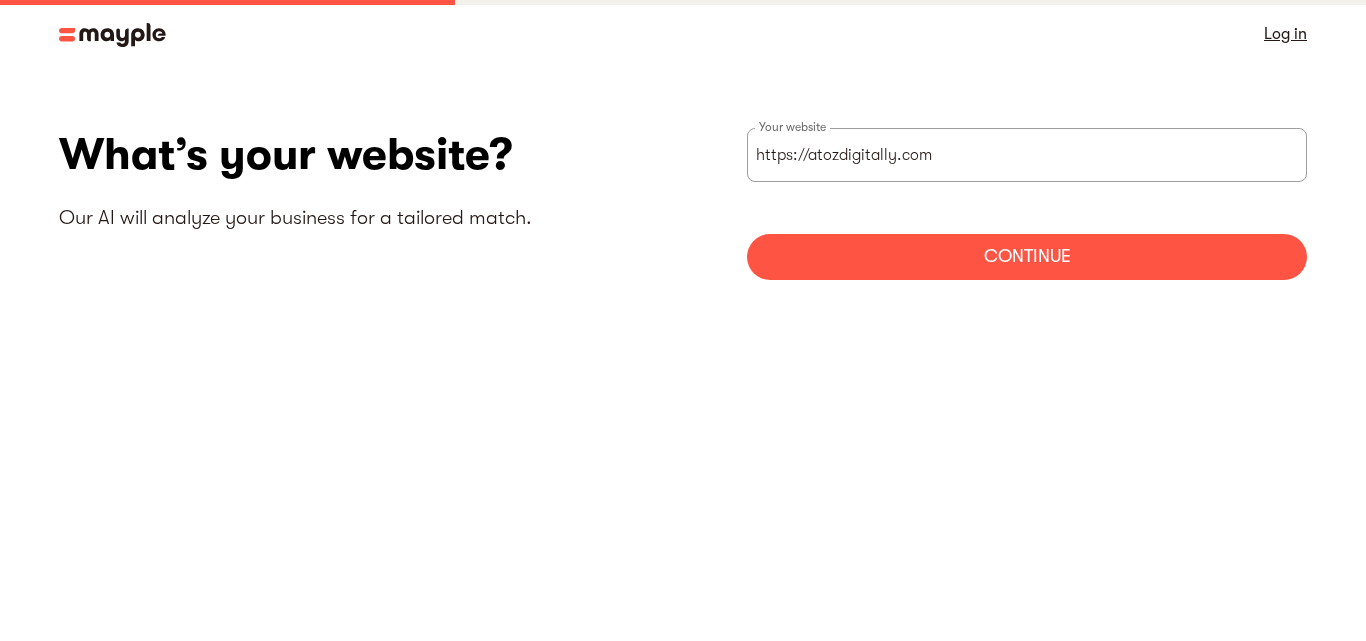 click on "Continue" at bounding box center [1027, 257] 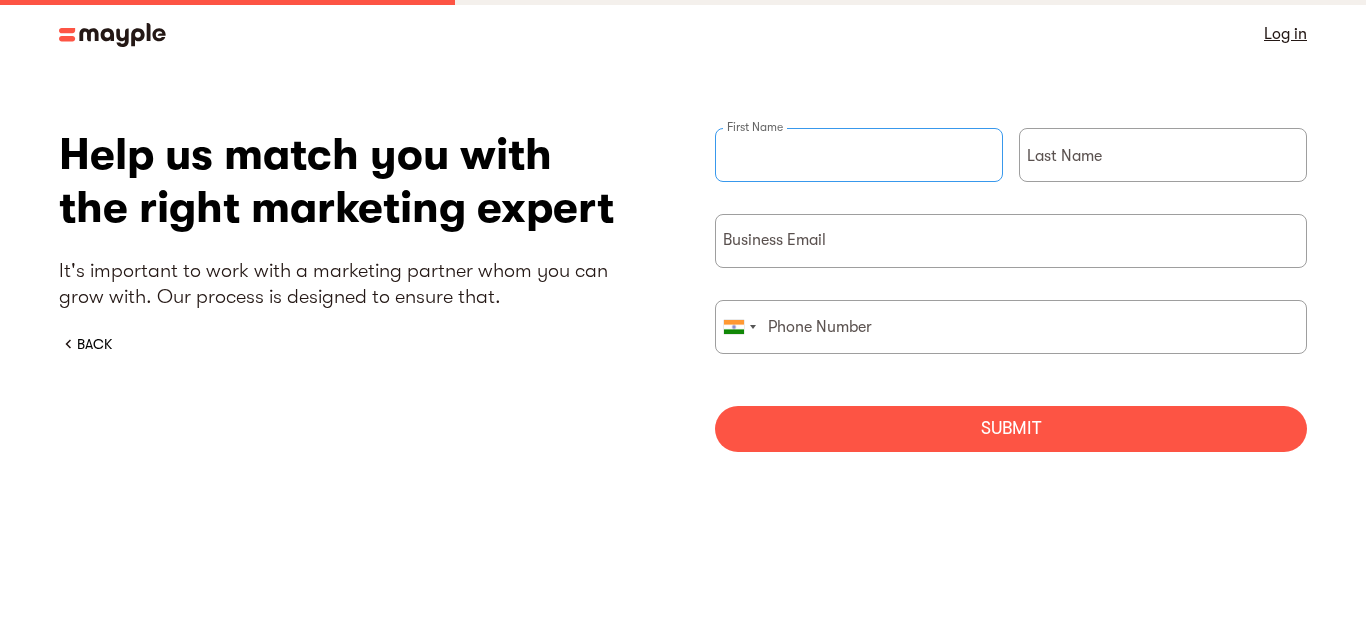 click at bounding box center [859, 155] 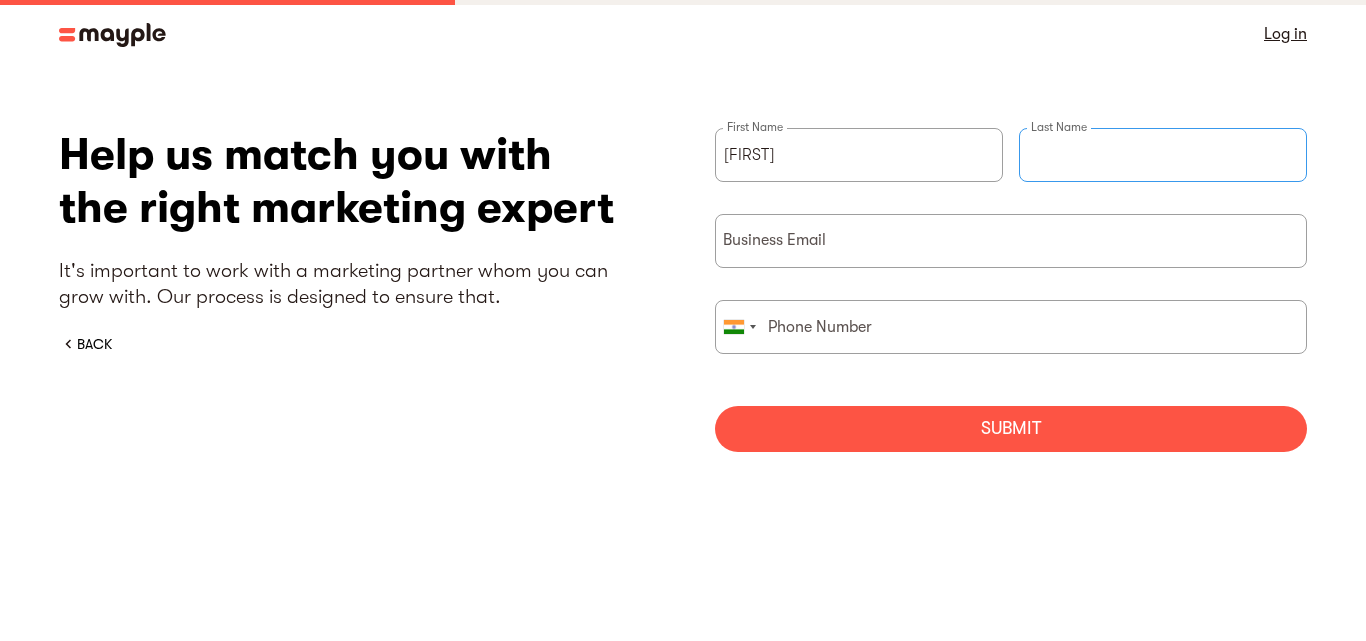 type on "[LAST]" 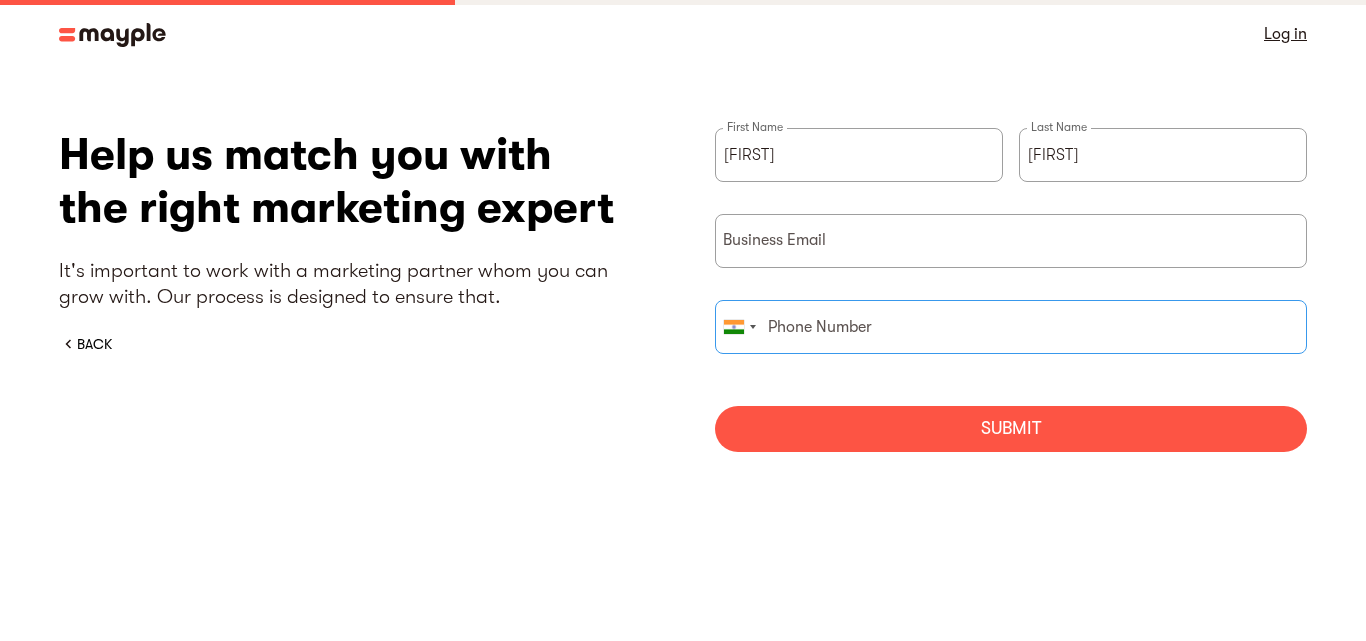 type on "08250983838" 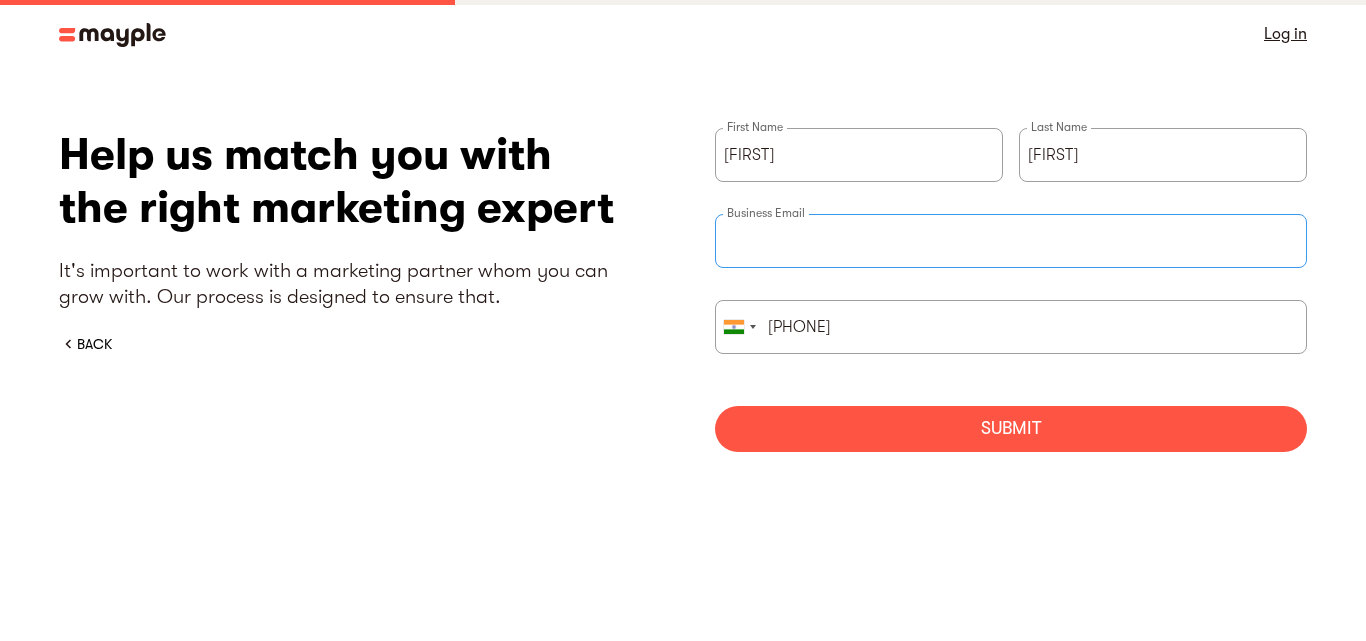 click at bounding box center [1011, 241] 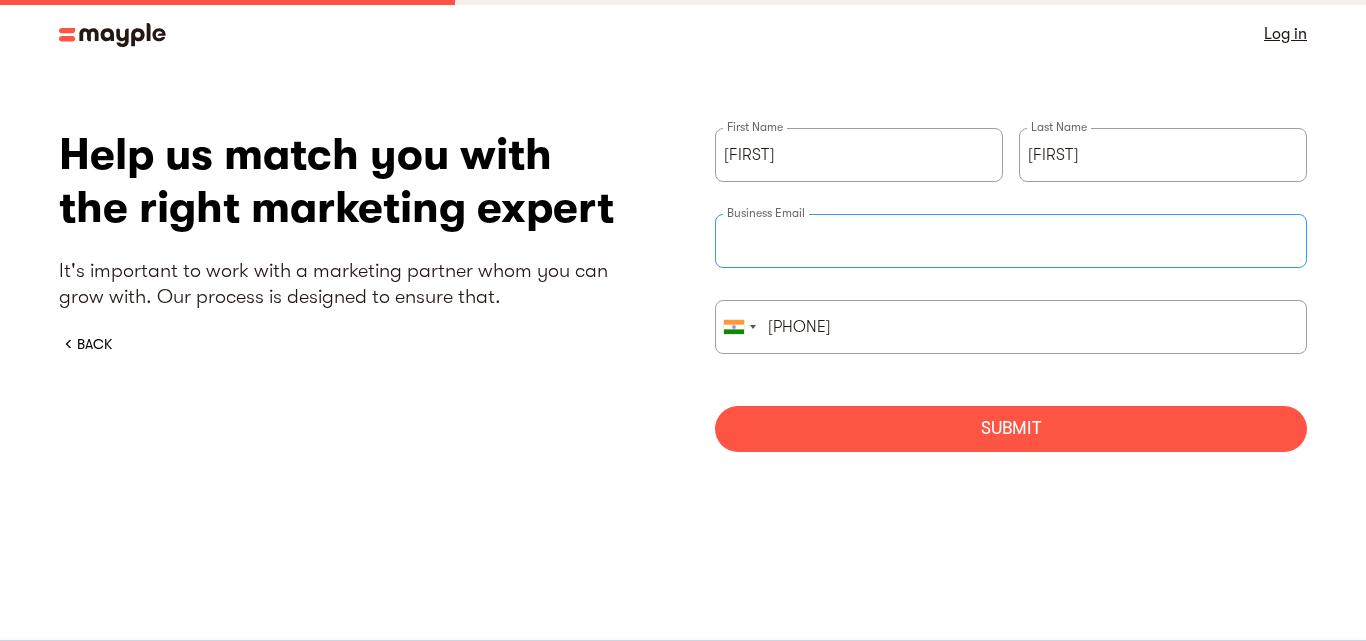 type on "[EMAIL]" 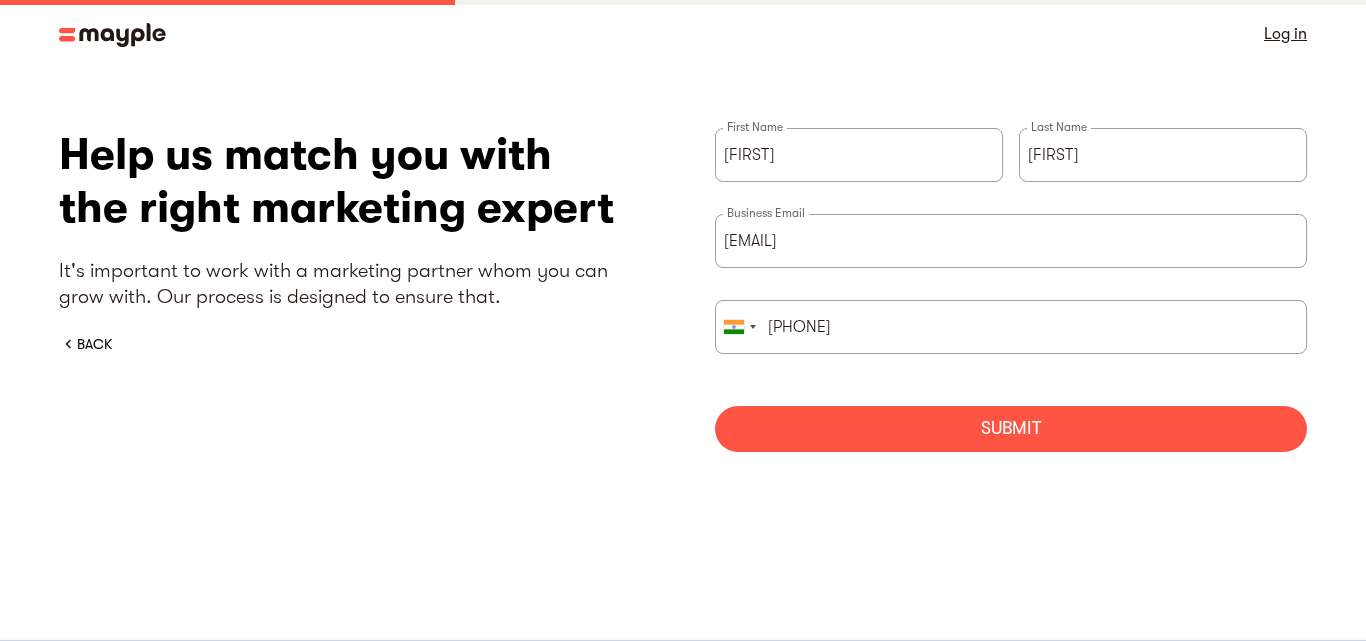 click on "Submit" at bounding box center (1011, 429) 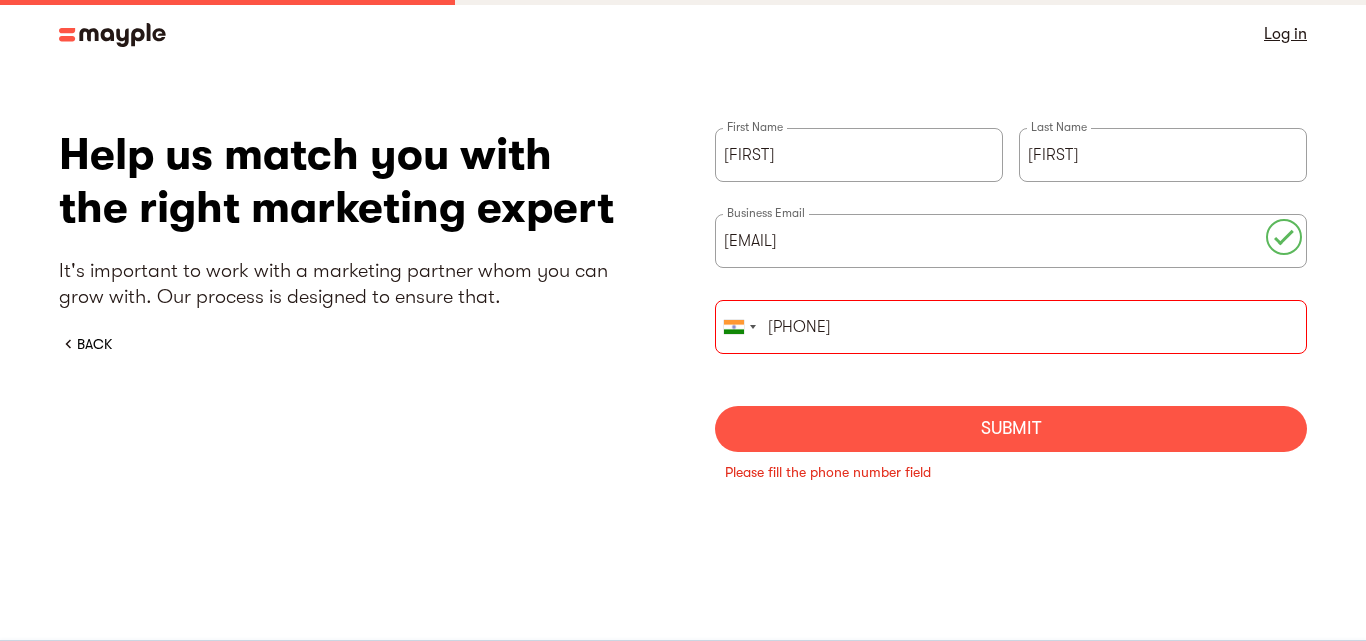 click on "Submit" at bounding box center [1011, 429] 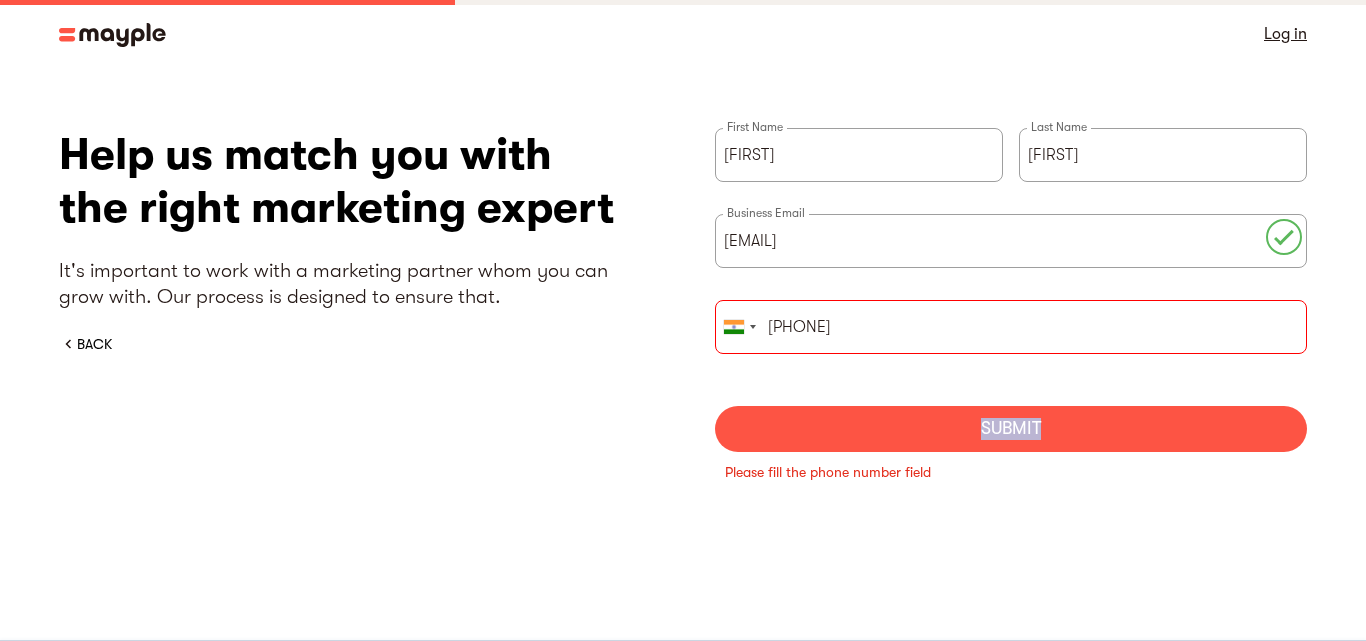 click on "Submit" at bounding box center (1011, 429) 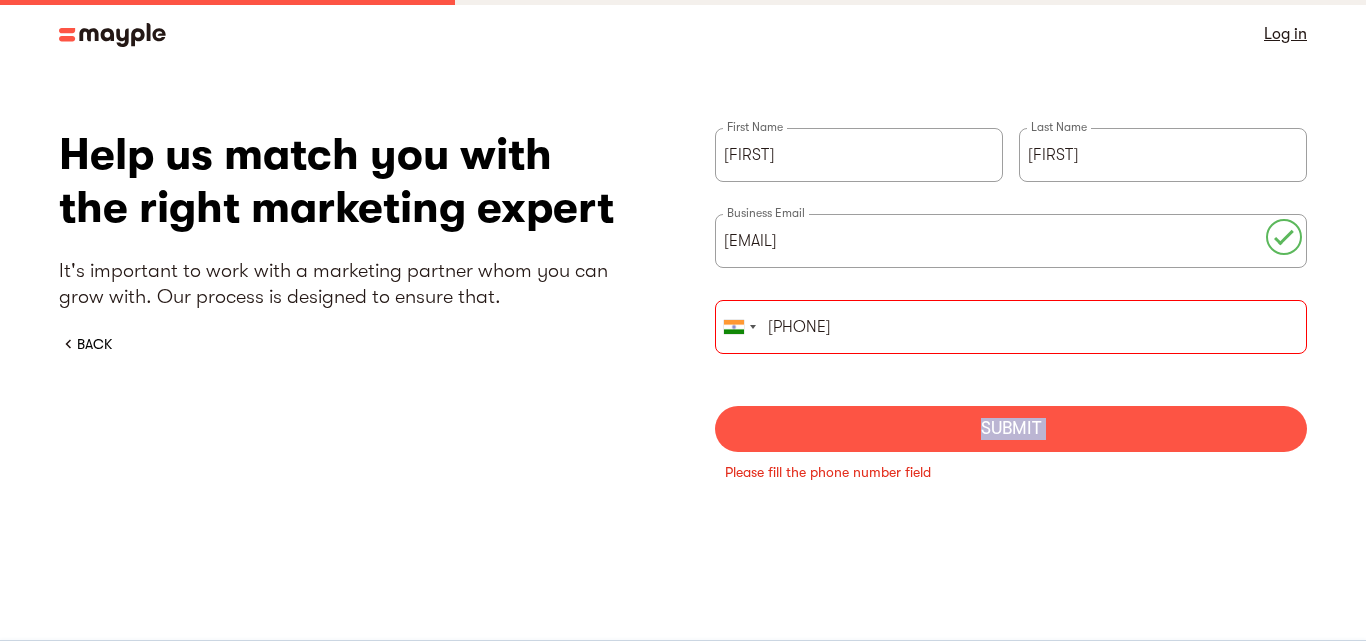 click on "Submit" at bounding box center (1011, 429) 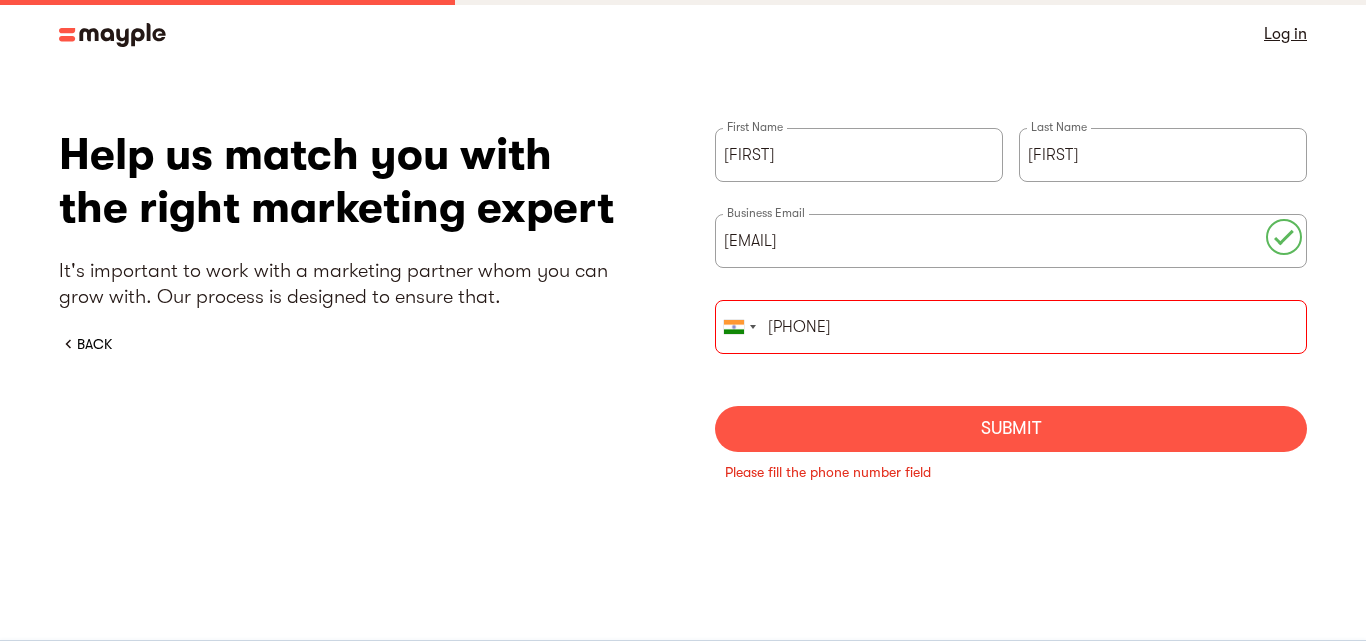 click on "082509 83838" at bounding box center [1011, 327] 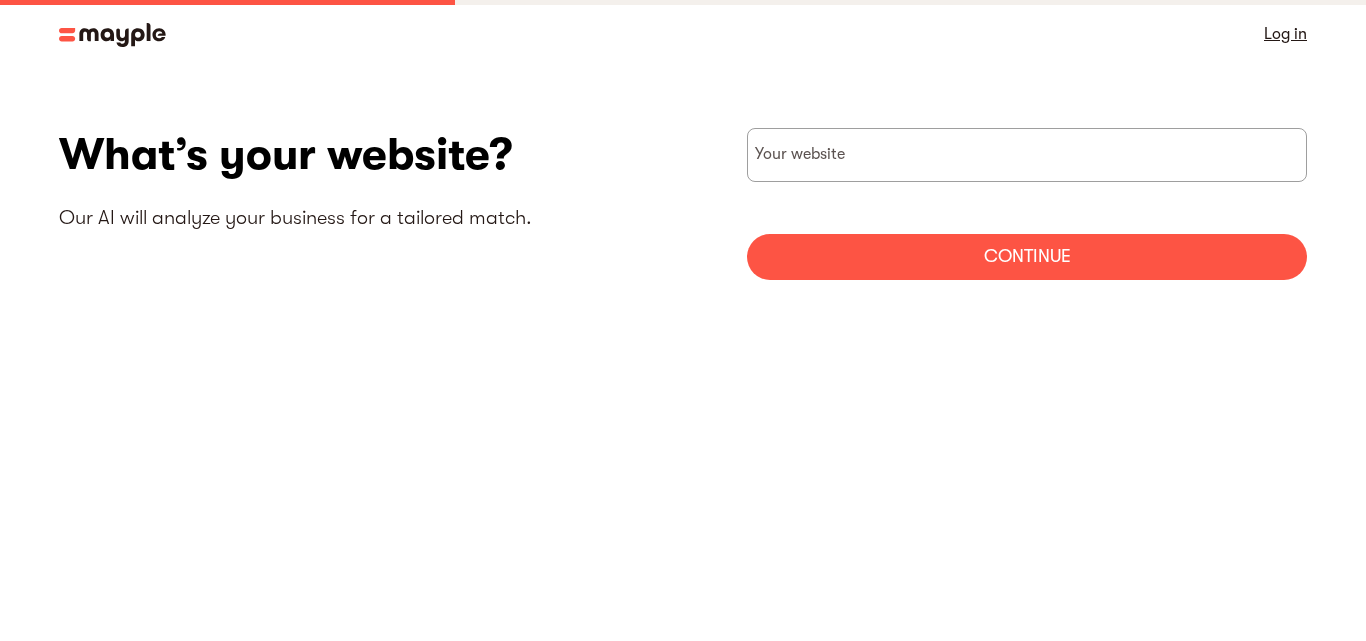 scroll, scrollTop: 0, scrollLeft: 0, axis: both 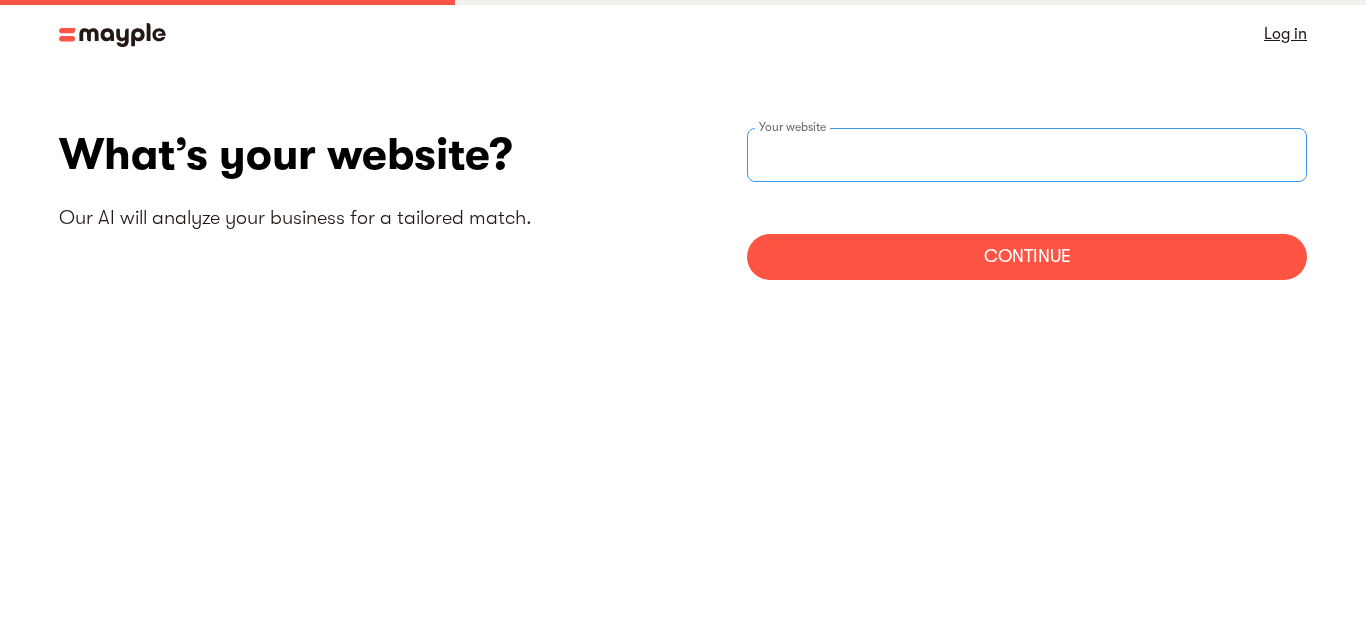 click at bounding box center [1027, 155] 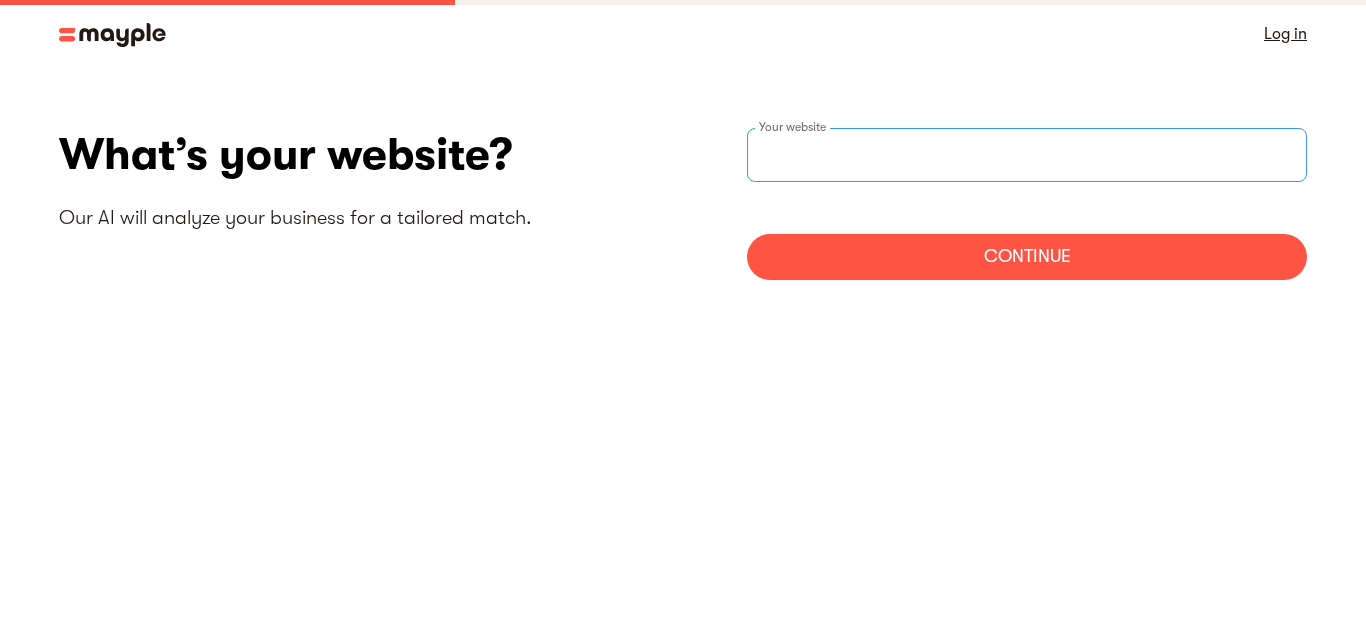 type on "https://atozdigitally.com" 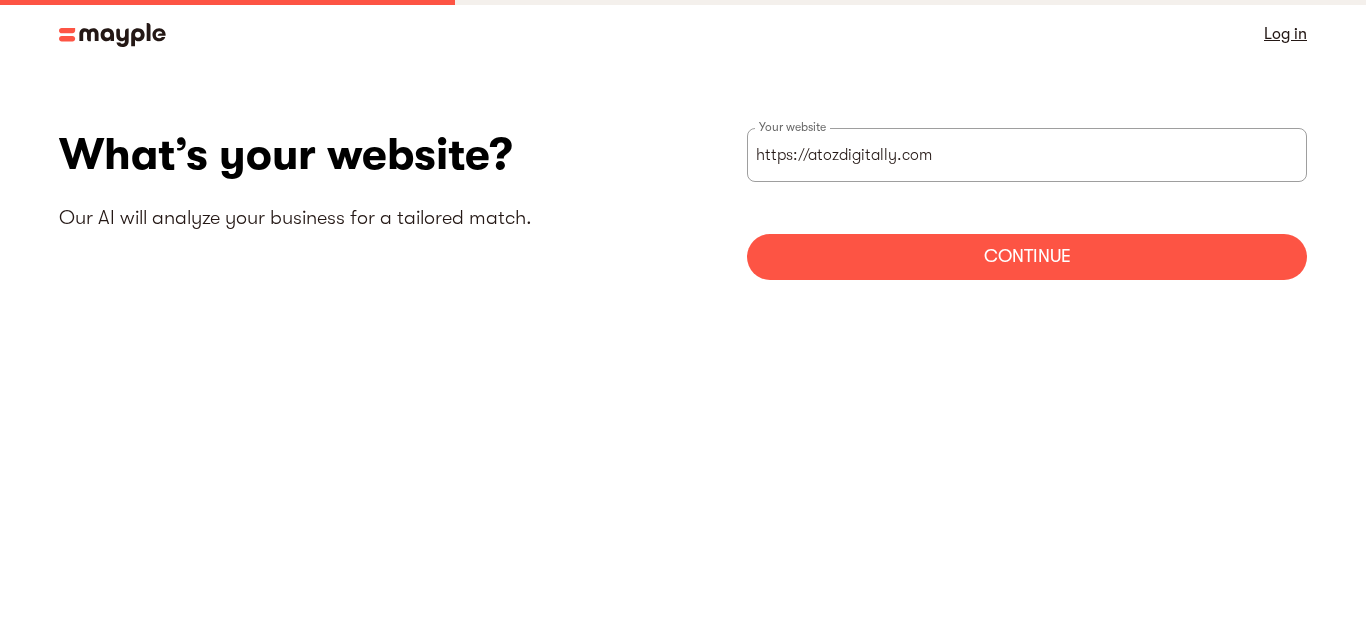 click on "Continue" at bounding box center [1027, 257] 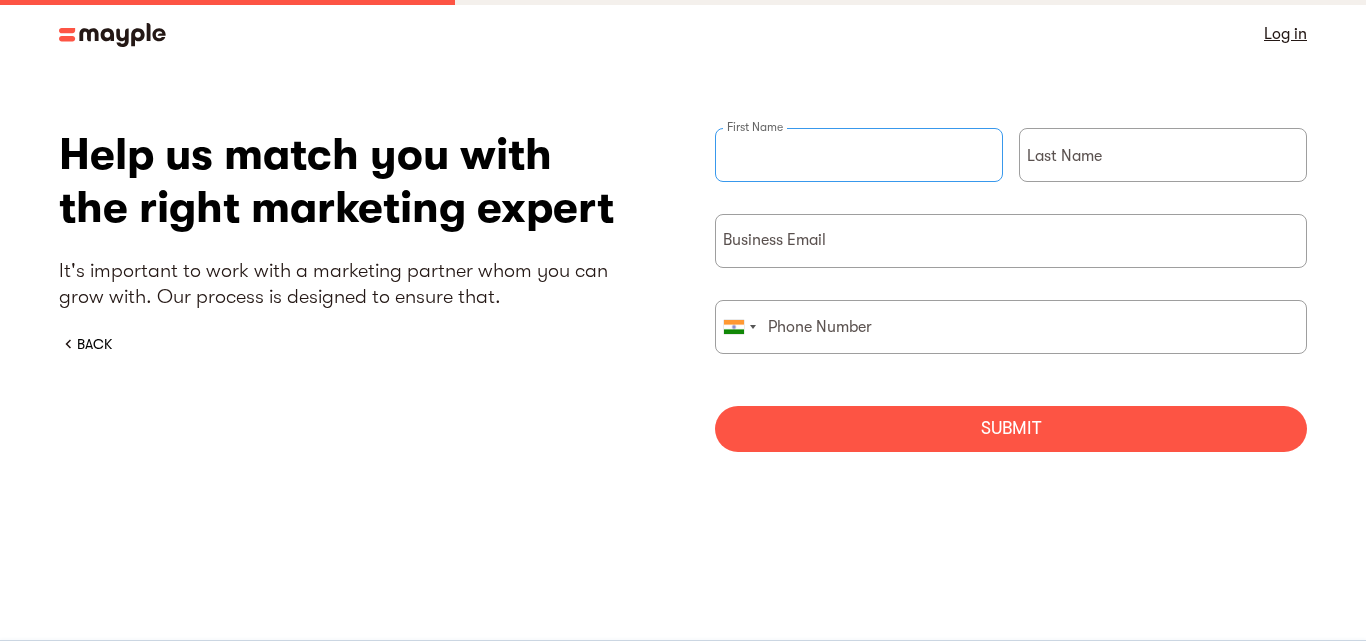click at bounding box center [859, 155] 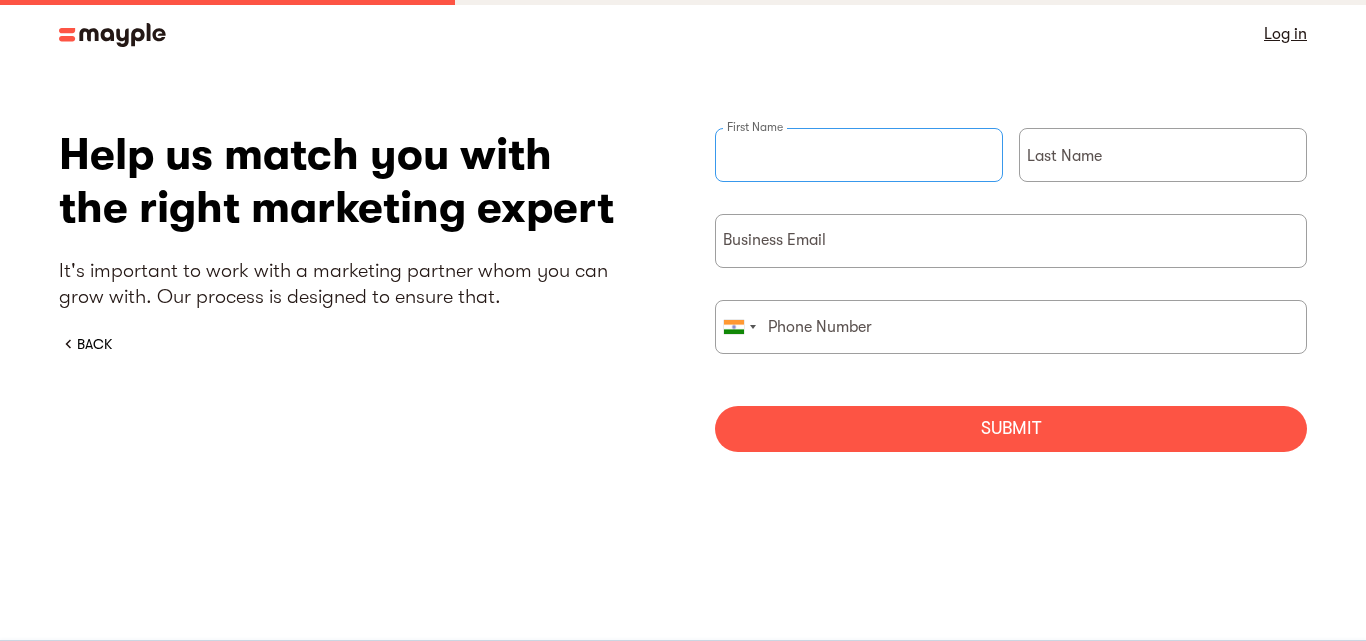 type on "[FIRST]" 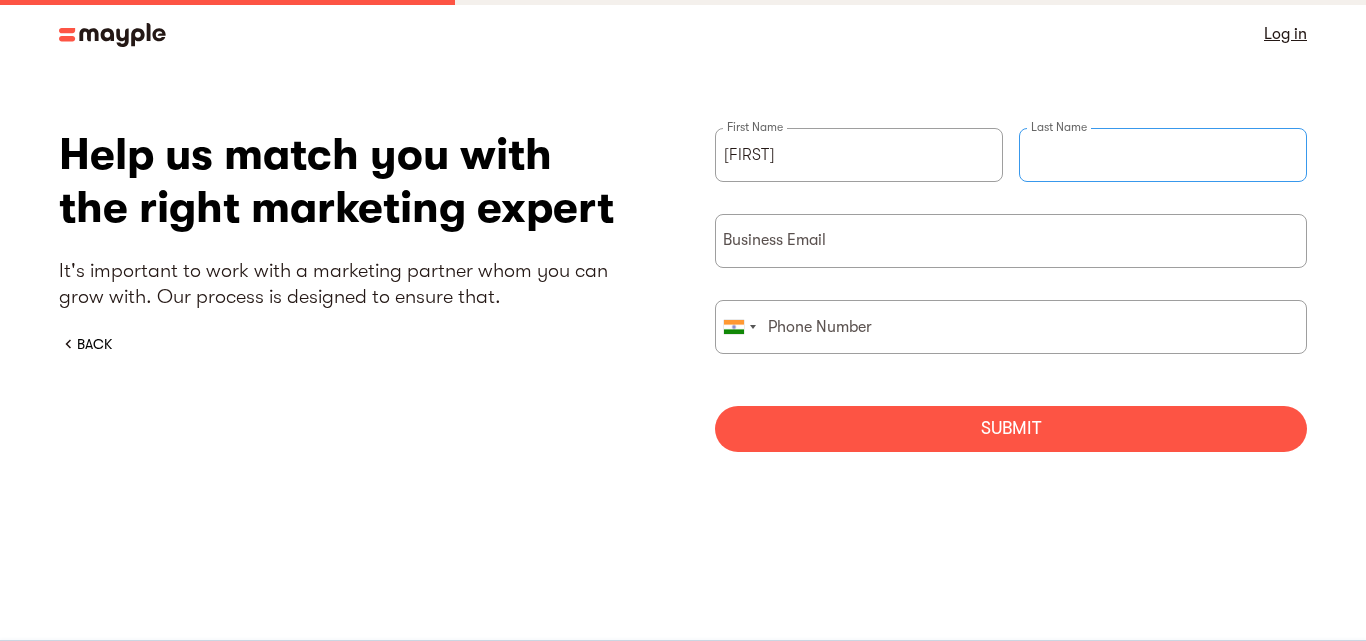 type on "[LAST]" 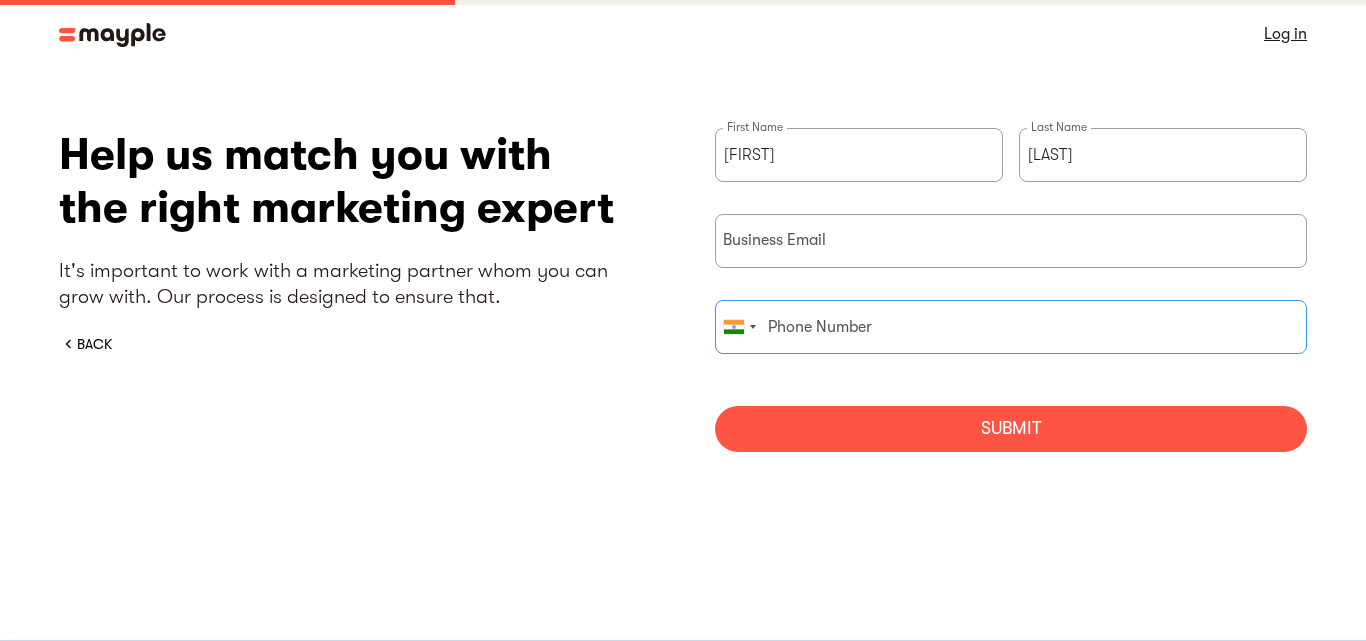 type on "08250983838" 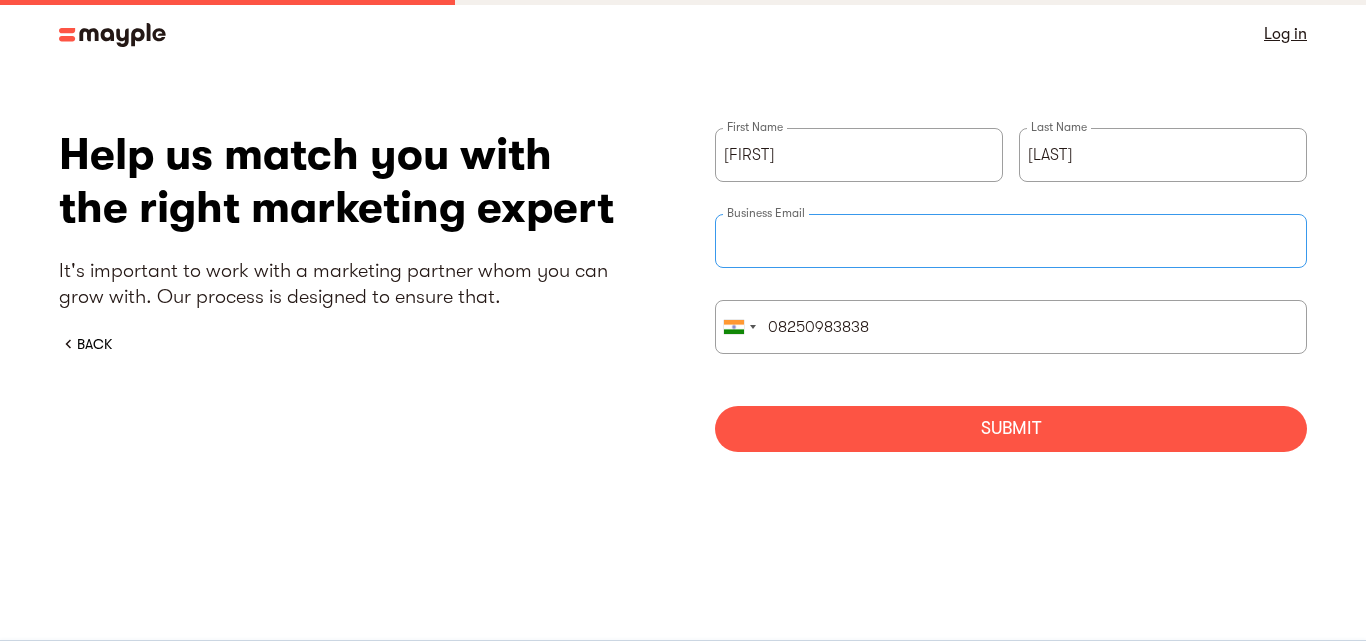 click at bounding box center [1011, 241] 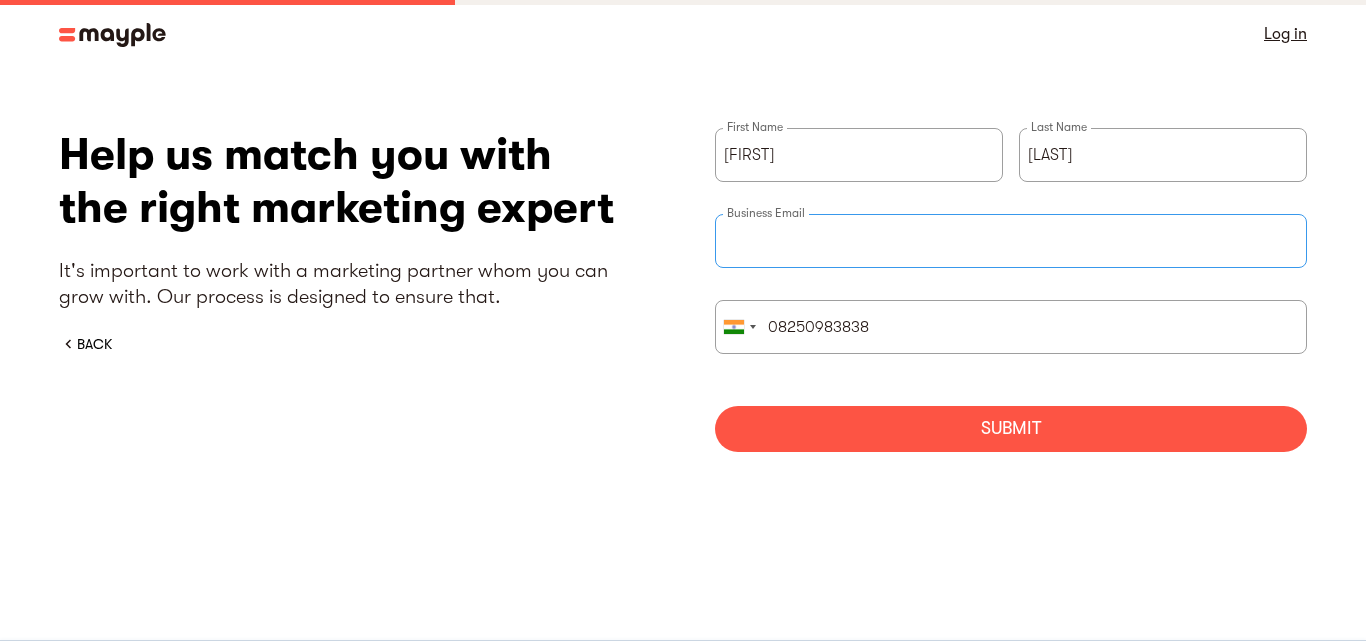 type on "[EMAIL]" 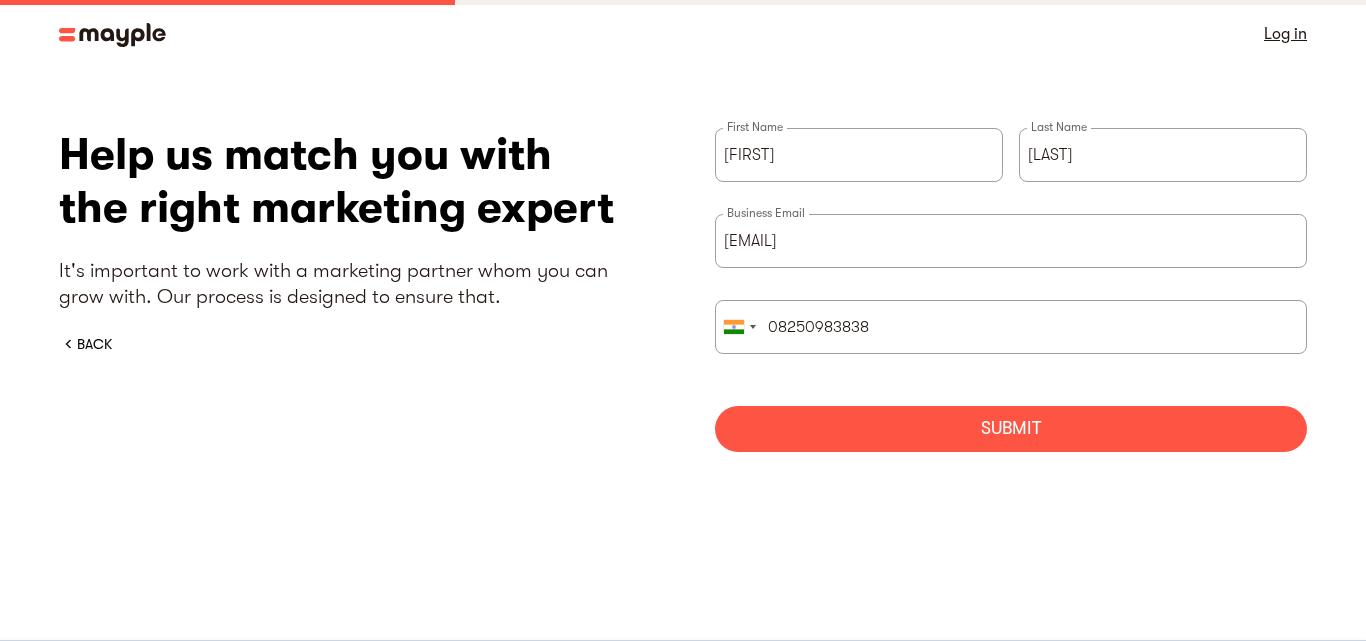 click on "Submit" at bounding box center [1011, 429] 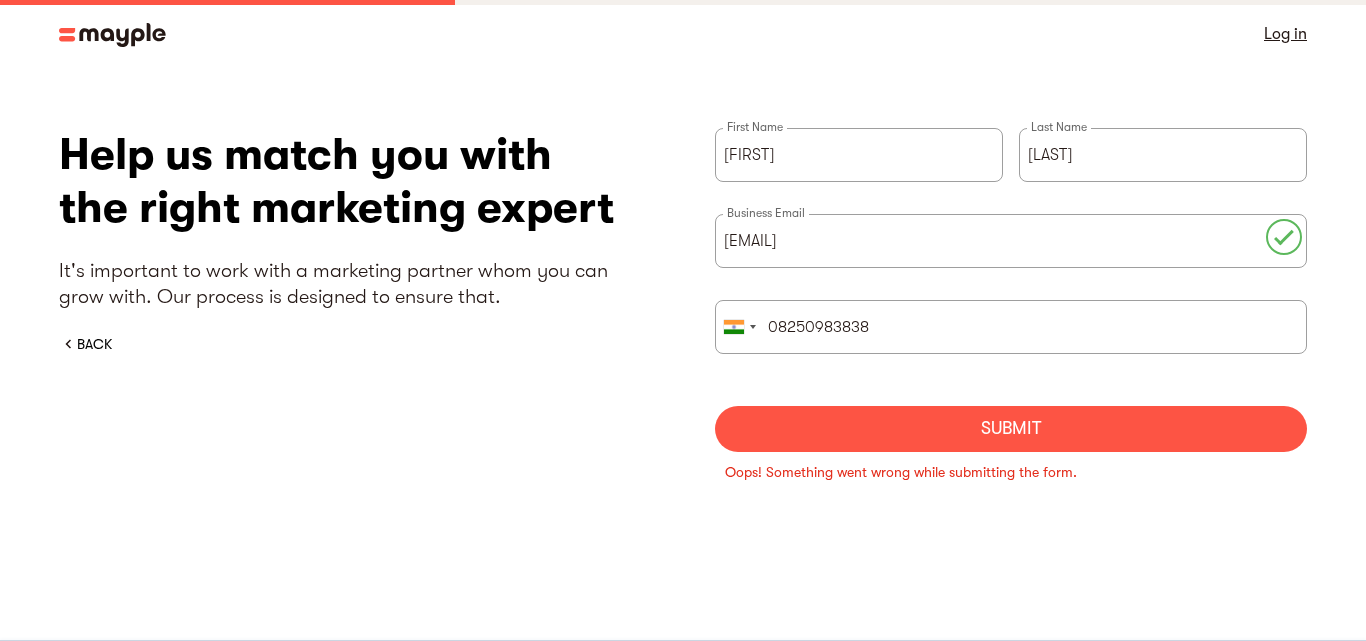 click on "Submit" at bounding box center [1011, 429] 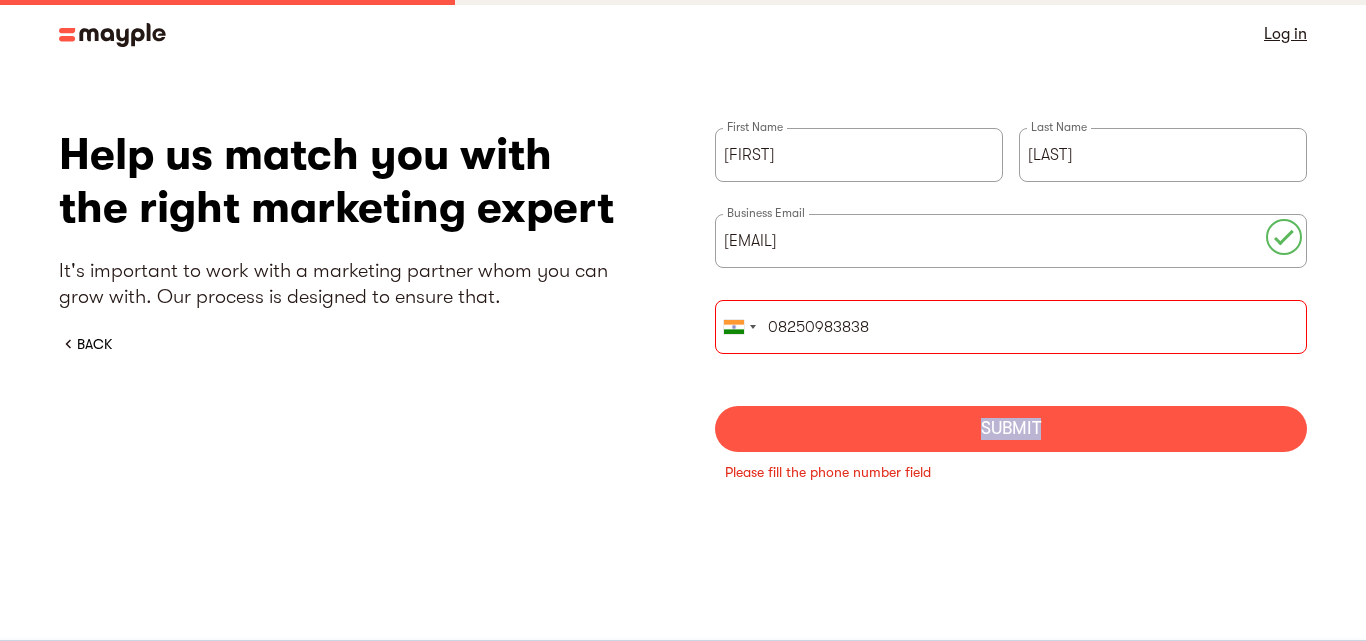 click on "Submit" at bounding box center [1011, 429] 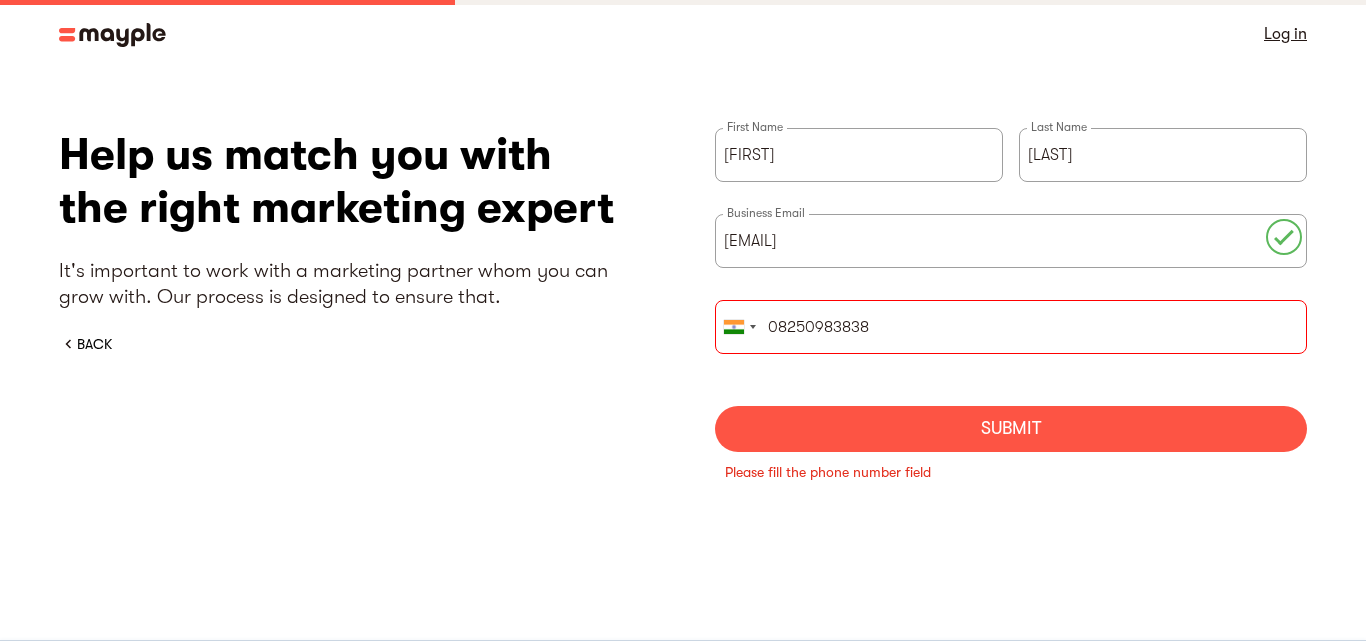 click on "08250983838" at bounding box center [1011, 327] 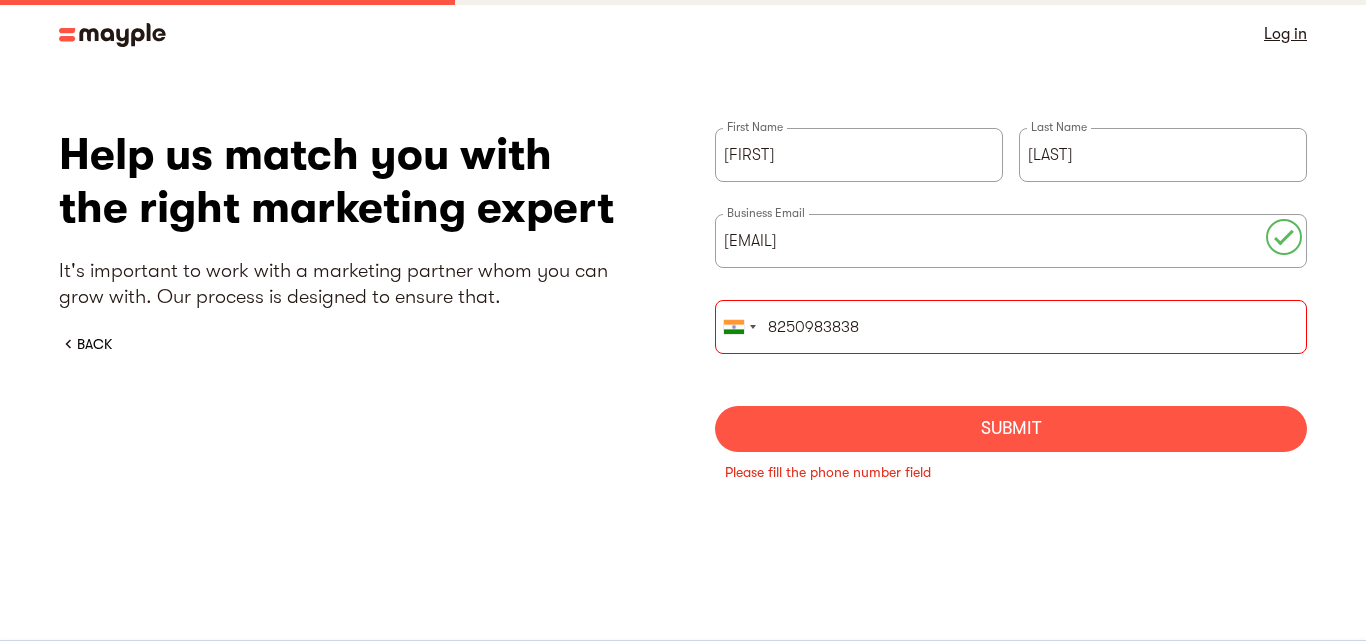 click on "Submit" at bounding box center [1011, 429] 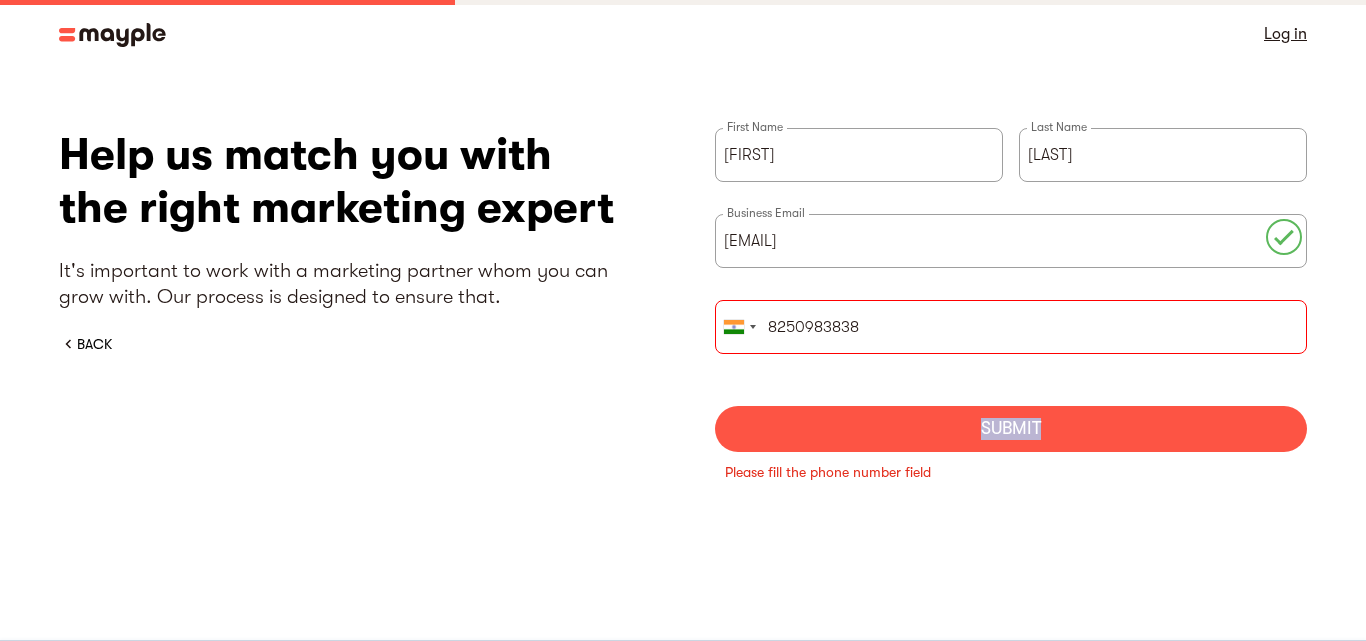 click on "Submit" at bounding box center (1011, 429) 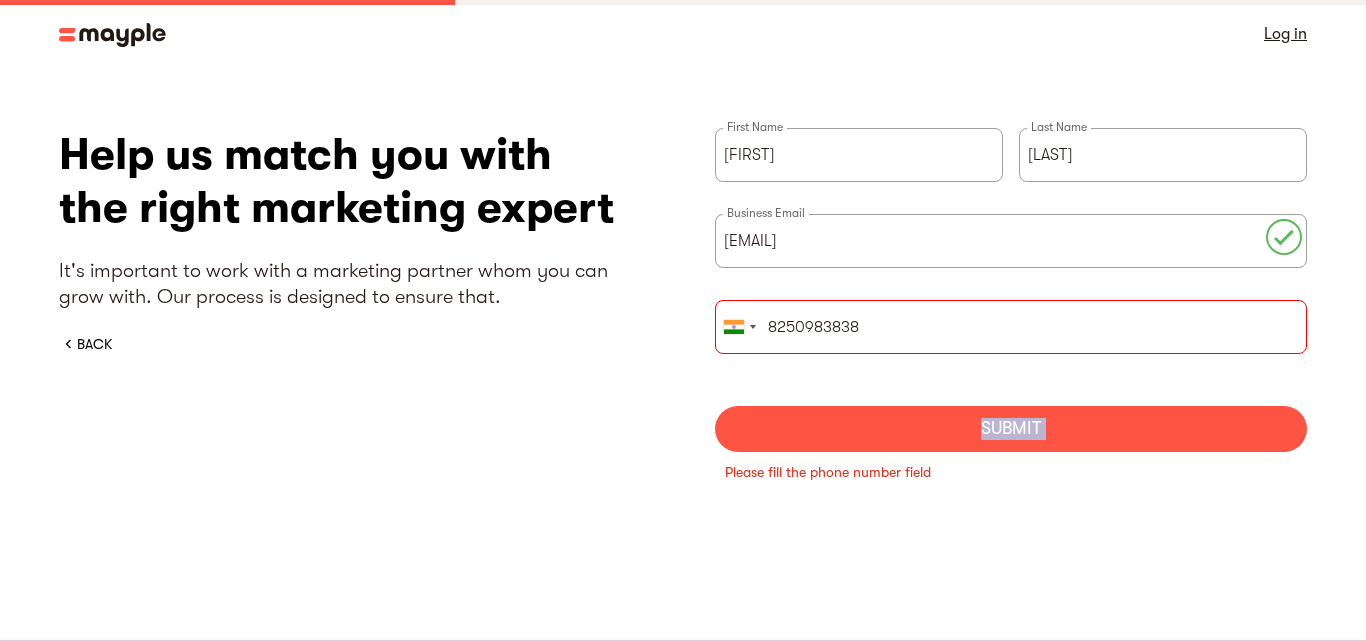click on "Submit" at bounding box center [1011, 429] 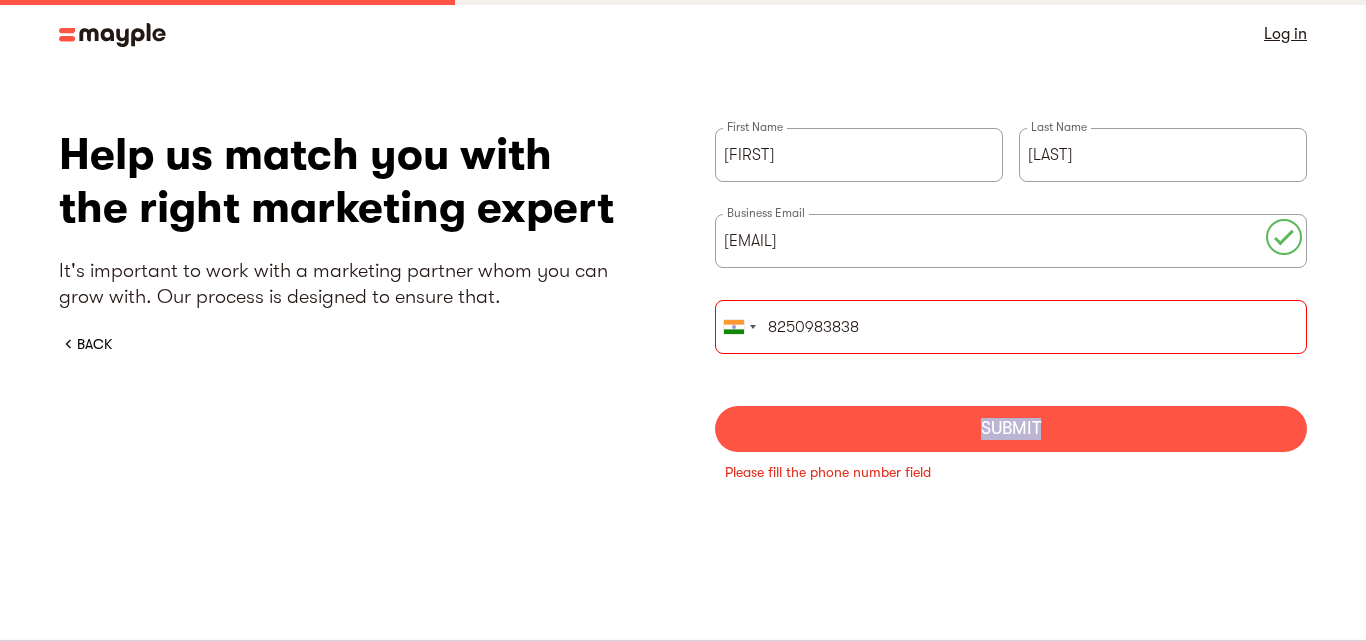 click on "Submit" at bounding box center (1011, 429) 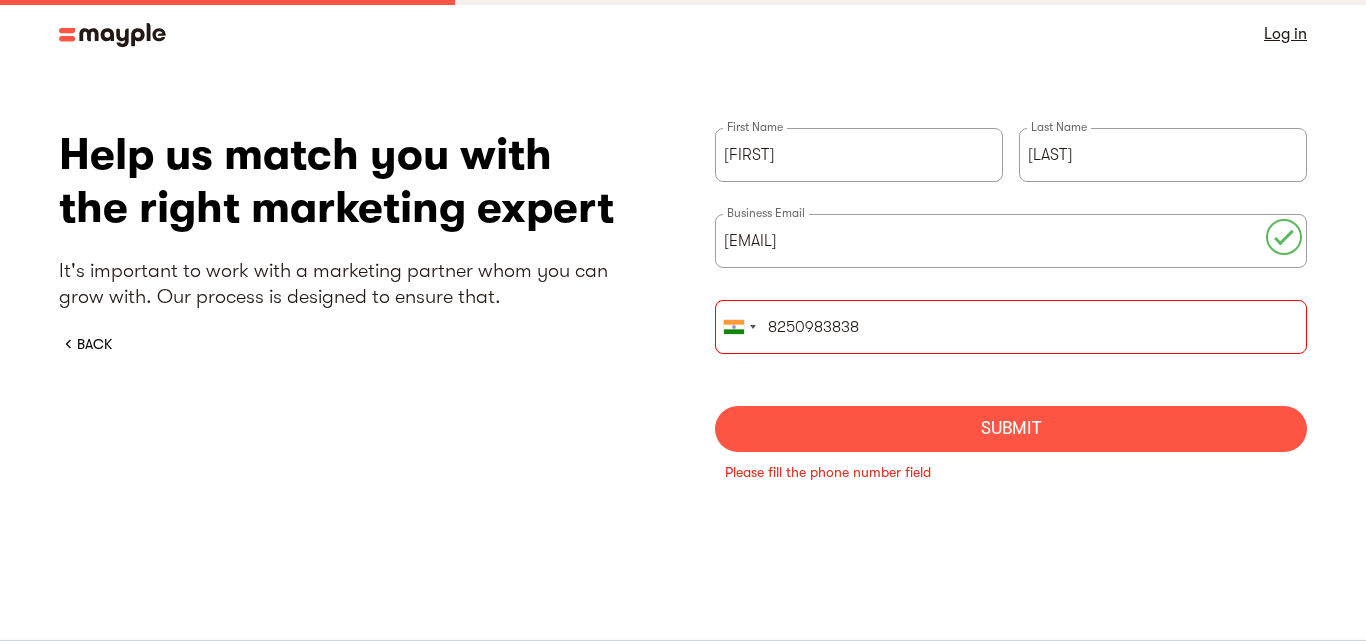 type on "082509 83838" 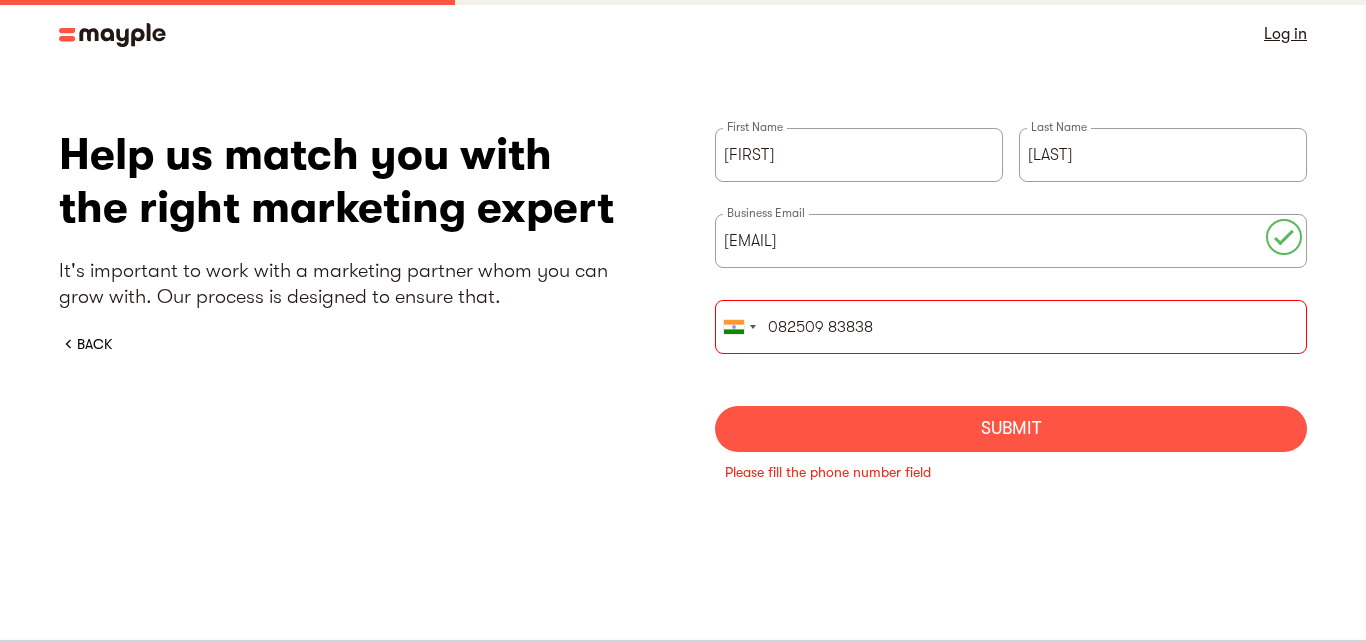 drag, startPoint x: 884, startPoint y: 327, endPoint x: 670, endPoint y: 353, distance: 215.57365 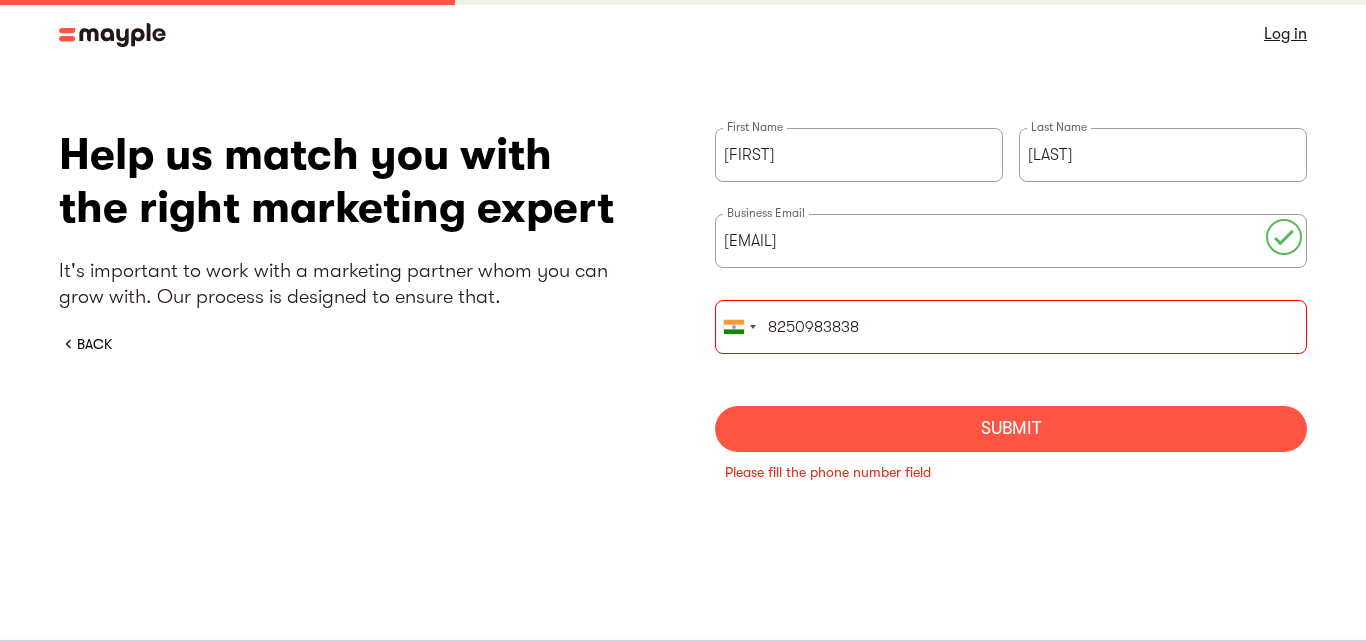type on "8250983838" 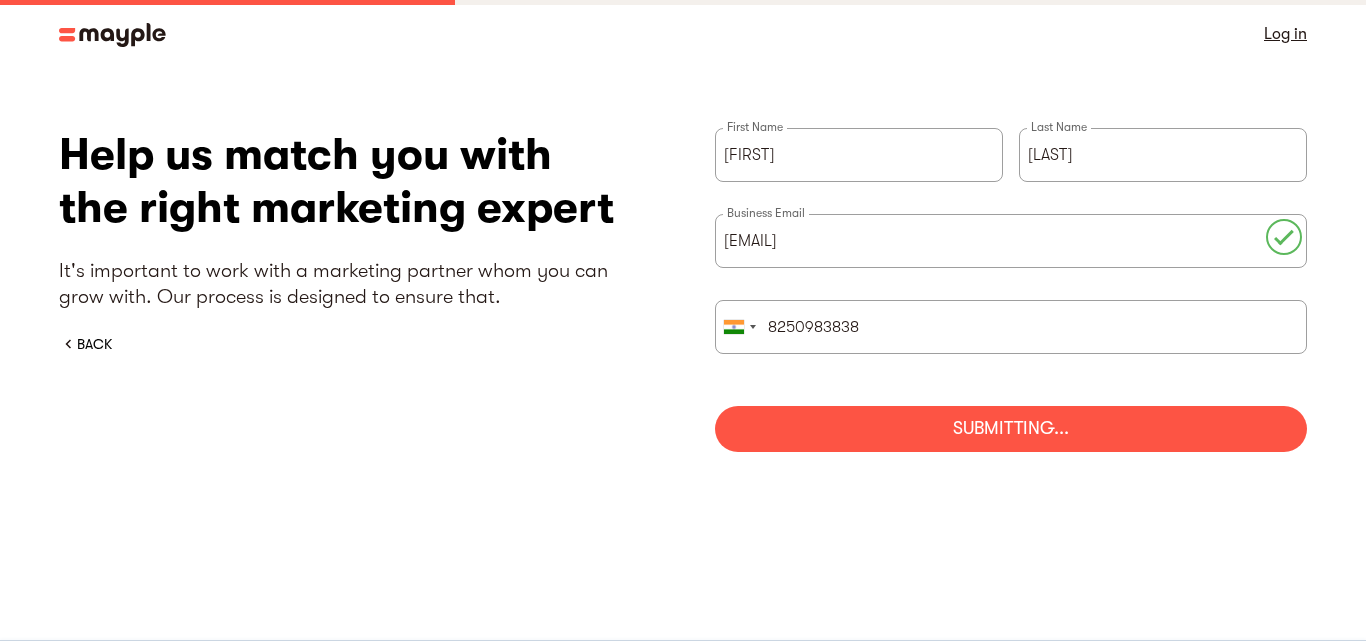 click on "Jessica First Name Johns Last Name jessicadigitalmediamarketer.uk@gmail.com Business Email United States +1 United Kingdom +44 Afghanistan (‫افغانستان‬‎) +93 Albania (Shqipëri) +355 Algeria (‫الجزائر‬‎) +213 American Samoa +1 Andorra +376 Angola +244 Anguilla +1 Antigua and Barbuda +1 Argentina +54 Armenia (Հայաստան) +374 Aruba +297 Ascension Island +247 Australia +61 Austria (Österreich) +43 Azerbaijan (Azərbaycan) +994 Bahamas +1 Bahrain (‫البحرين‬‎) +973 Bangladesh (বাংলাদেশ) +880 Barbados +1 Belarus (Беларусь) +375 Belgium (België) +32 Belize +501 Benin (Bénin) +229 Bermuda +1 Bhutan (འབྲུག) +975 Bolivia +591 Bosnia and Herzegovina (Босна и Херцеговина) +387 Botswana +267 Brazil (Brasil) +55 British Indian Ocean Territory +246 British Virgin Islands +1 Brunei +673 Bulgaria (България) +359 Burkina Faso +226 Burundi (Uburundi) +257 Cambodia (កម្ពុជា) +855 Cameroon (Cameroun) +237 +1" at bounding box center [1011, 290] 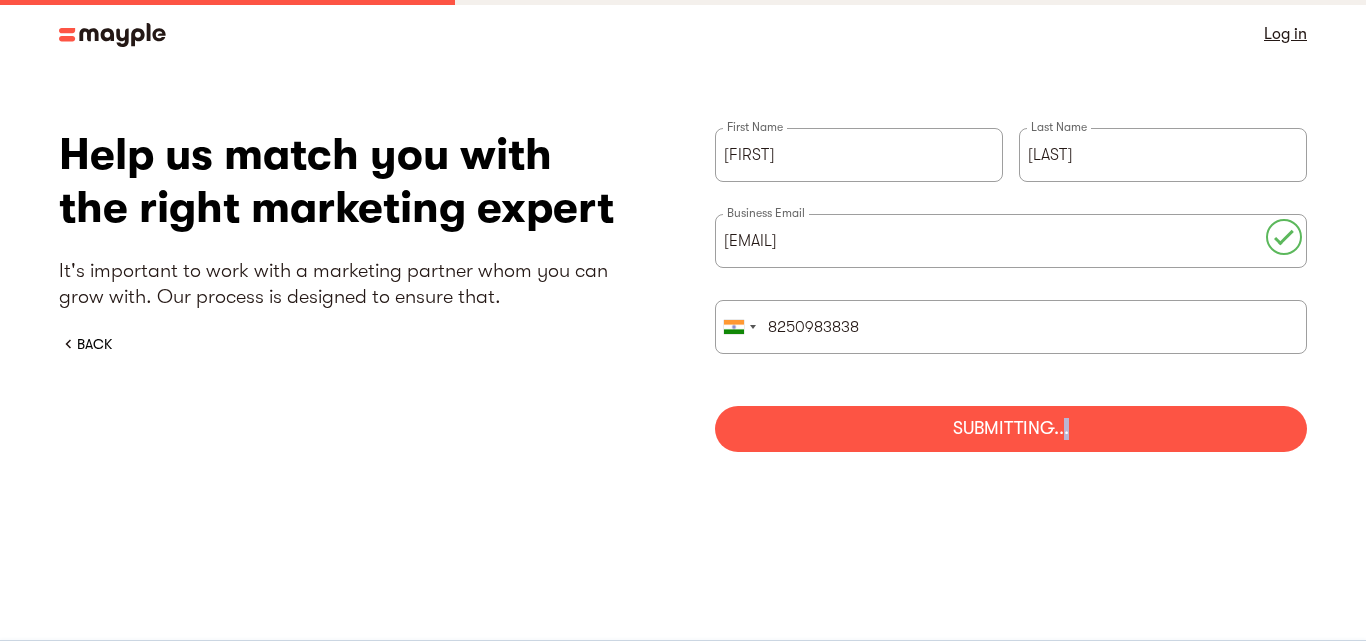 click on "Jessica First Name Johns Last Name jessicadigitalmediamarketer.uk@gmail.com Business Email United States +1 United Kingdom +44 Afghanistan (‫افغانستان‬‎) +93 Albania (Shqipëri) +355 Algeria (‫الجزائر‬‎) +213 American Samoa +1 Andorra +376 Angola +244 Anguilla +1 Antigua and Barbuda +1 Argentina +54 Armenia (Հայաստան) +374 Aruba +297 Ascension Island +247 Australia +61 Austria (Österreich) +43 Azerbaijan (Azərbaycan) +994 Bahamas +1 Bahrain (‫البحرين‬‎) +973 Bangladesh (বাংলাদেশ) +880 Barbados +1 Belarus (Беларусь) +375 Belgium (België) +32 Belize +501 Benin (Bénin) +229 Bermuda +1 Bhutan (འབྲུག) +975 Bolivia +591 Bosnia and Herzegovina (Босна и Херцеговина) +387 Botswana +267 Brazil (Brasil) +55 British Indian Ocean Territory +246 British Virgin Islands +1 Brunei +673 Bulgaria (България) +359 Burkina Faso +226 Burundi (Uburundi) +257 Cambodia (កម្ពុជា) +855 Cameroon (Cameroun) +237 +1" at bounding box center (1011, 290) 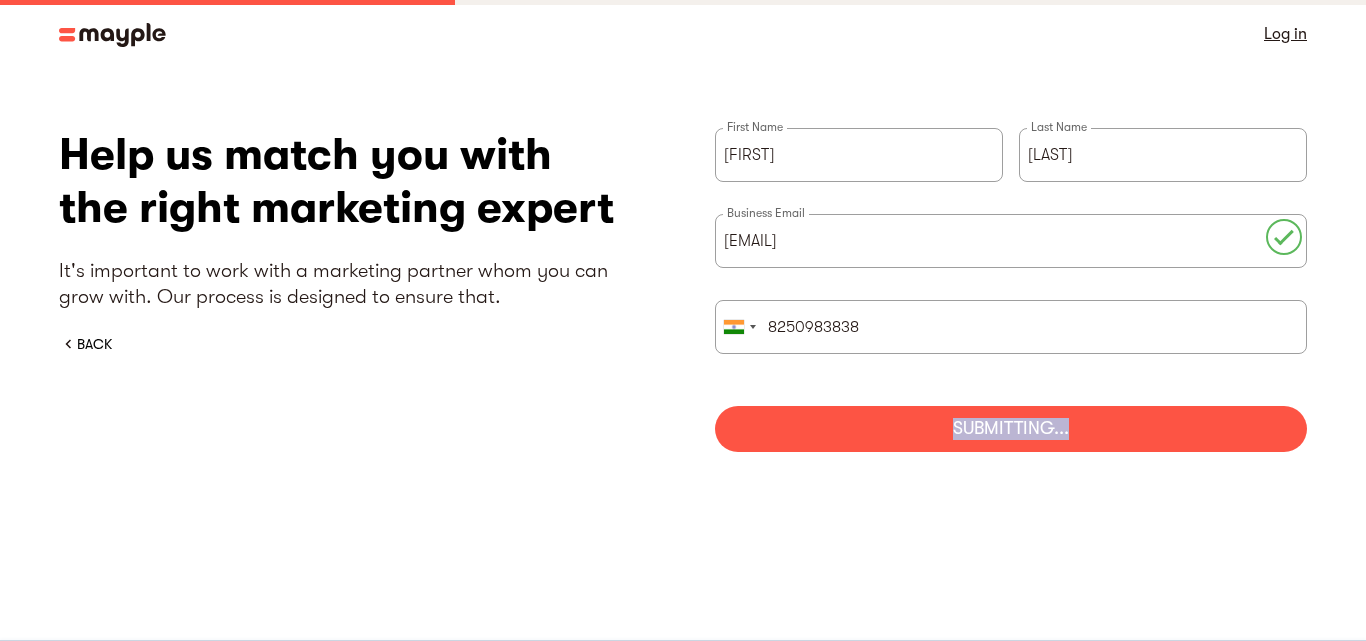 click on "Jessica First Name Johns Last Name jessicadigitalmediamarketer.uk@gmail.com Business Email United States +1 United Kingdom +44 Afghanistan (‫افغانستان‬‎) +93 Albania (Shqipëri) +355 Algeria (‫الجزائر‬‎) +213 American Samoa +1 Andorra +376 Angola +244 Anguilla +1 Antigua and Barbuda +1 Argentina +54 Armenia (Հայաստան) +374 Aruba +297 Ascension Island +247 Australia +61 Austria (Österreich) +43 Azerbaijan (Azərbaycan) +994 Bahamas +1 Bahrain (‫البحرين‬‎) +973 Bangladesh (বাংলাদেশ) +880 Barbados +1 Belarus (Беларусь) +375 Belgium (België) +32 Belize +501 Benin (Bénin) +229 Bermuda +1 Bhutan (འབྲུག) +975 Bolivia +591 Bosnia and Herzegovina (Босна и Херцеговина) +387 Botswana +267 Brazil (Brasil) +55 British Indian Ocean Territory +246 British Virgin Islands +1 Brunei +673 Bulgaria (България) +359 Burkina Faso +226 Burundi (Uburundi) +257 Cambodia (កម្ពុជា) +855 Cameroon (Cameroun) +237 +1" at bounding box center (1011, 290) 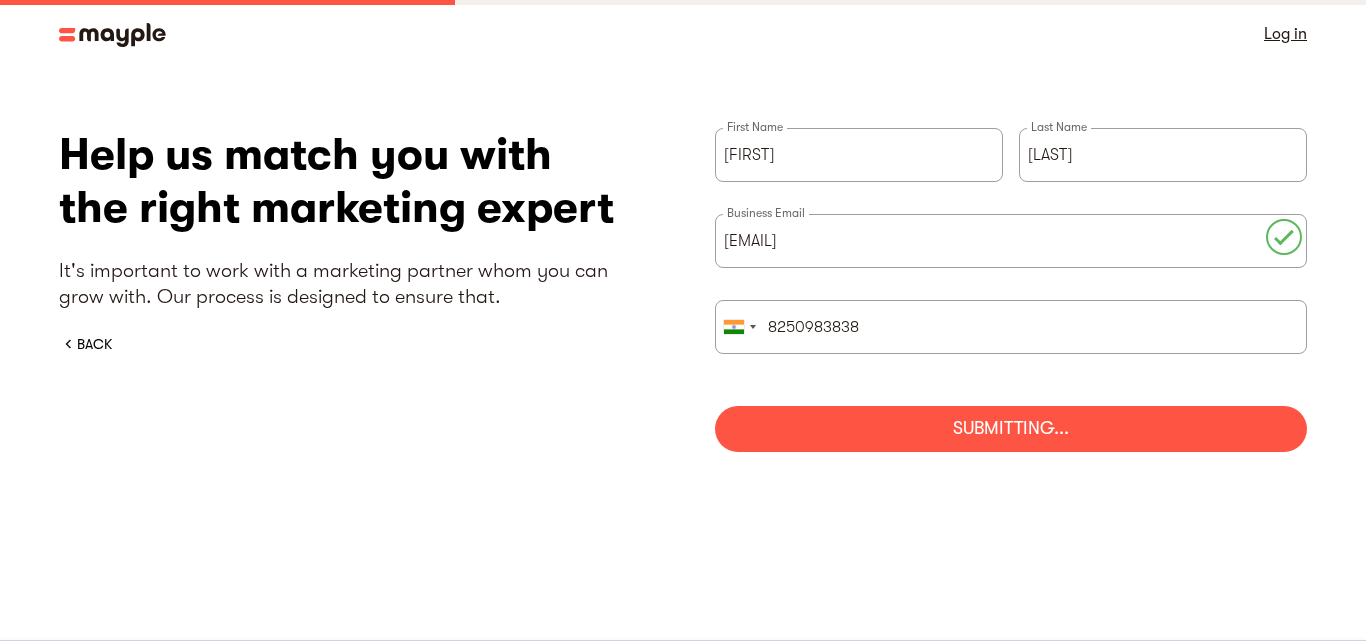 click on "Jessica First Name Johns Last Name jessicadigitalmediamarketer.uk@gmail.com Business Email United States +1 United Kingdom +44 Afghanistan (‫افغانستان‬‎) +93 Albania (Shqipëri) +355 Algeria (‫الجزائر‬‎) +213 American Samoa +1 Andorra +376 Angola +244 Anguilla +1 Antigua and Barbuda +1 Argentina +54 Armenia (Հայաստան) +374 Aruba +297 Ascension Island +247 Australia +61 Austria (Österreich) +43 Azerbaijan (Azərbaycan) +994 Bahamas +1 Bahrain (‫البحرين‬‎) +973 Bangladesh (বাংলাদেশ) +880 Barbados +1 Belarus (Беларусь) +375 Belgium (België) +32 Belize +501 Benin (Bénin) +229 Bermuda +1 Bhutan (འབྲུག) +975 Bolivia +591 Bosnia and Herzegovina (Босна и Херцеговина) +387 Botswana +267 Brazil (Brasil) +55 British Indian Ocean Territory +246 British Virgin Islands +1 Brunei +673 Bulgaria (България) +359 Burkina Faso +226 Burundi (Uburundi) +257 Cambodia (កម្ពុជា) +855 Cameroon (Cameroun) +237 +1" at bounding box center [1011, 290] 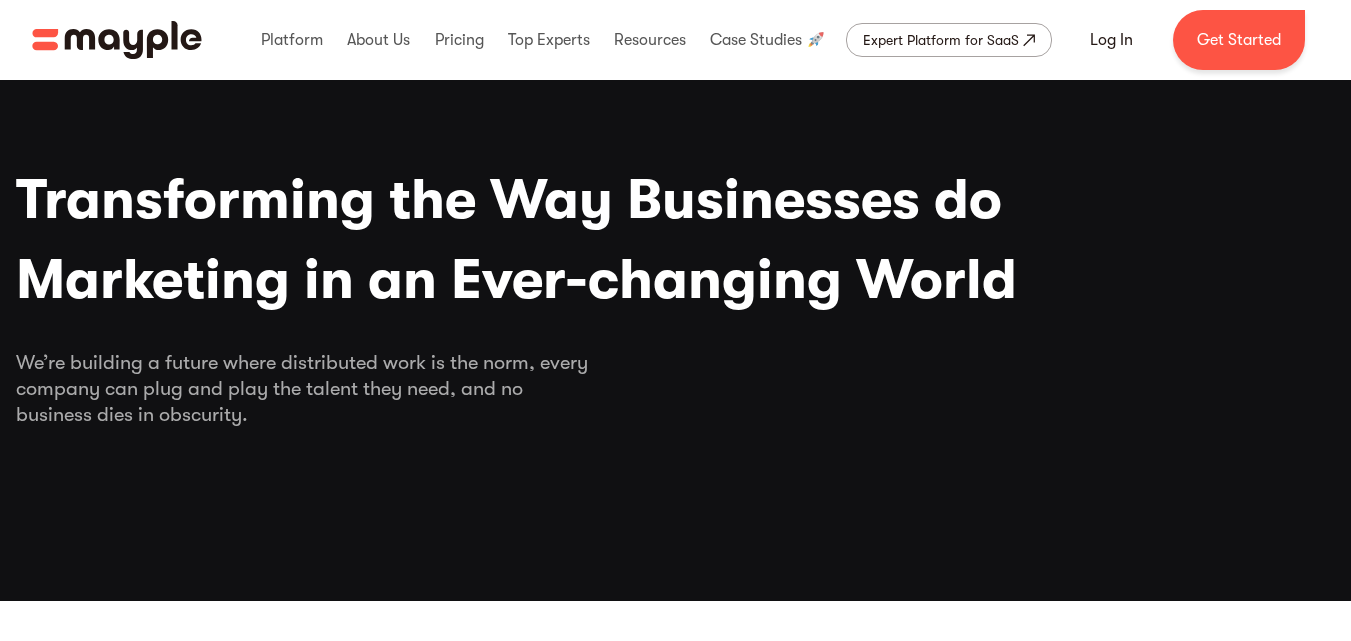 scroll, scrollTop: 0, scrollLeft: 0, axis: both 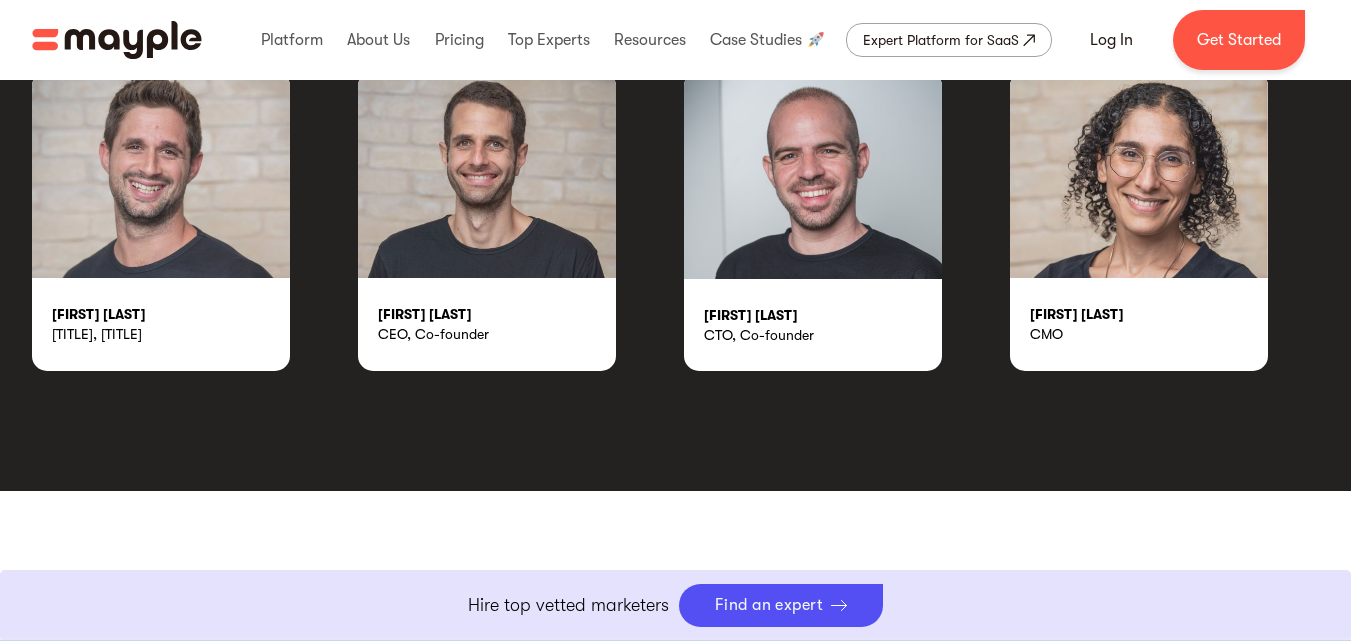 click at bounding box center [487, 174] 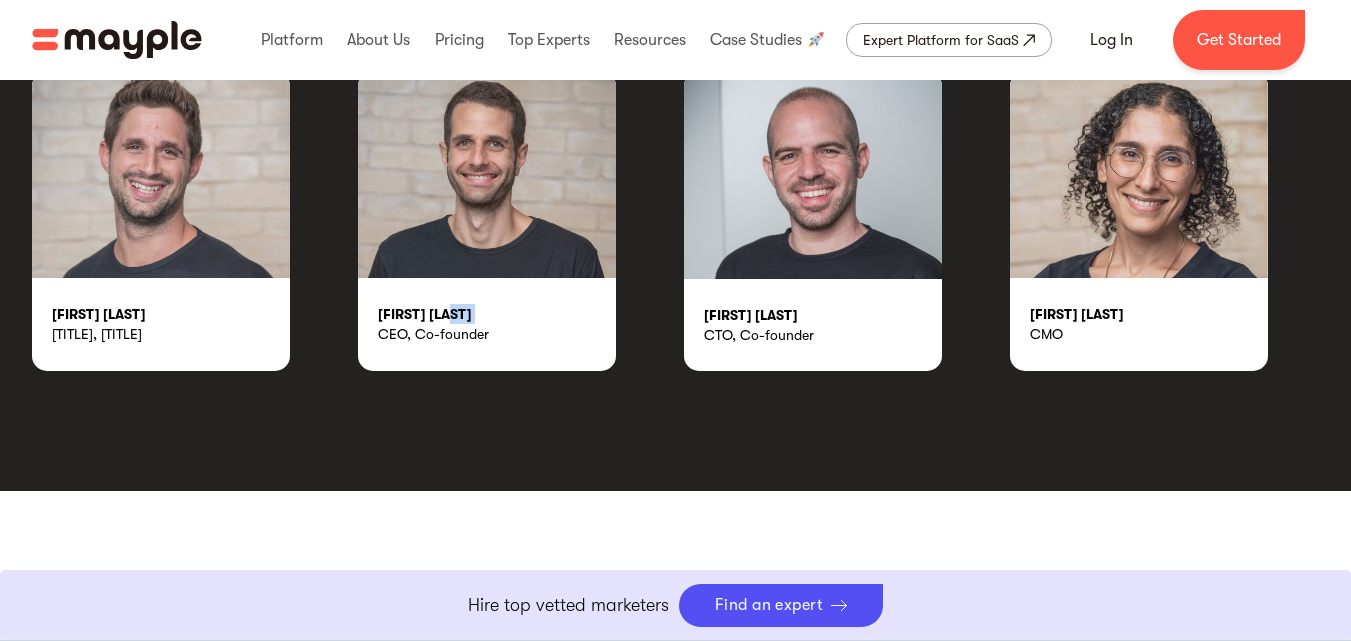 click on "Elad Donsky CEO, Co-founder" at bounding box center [487, 324] 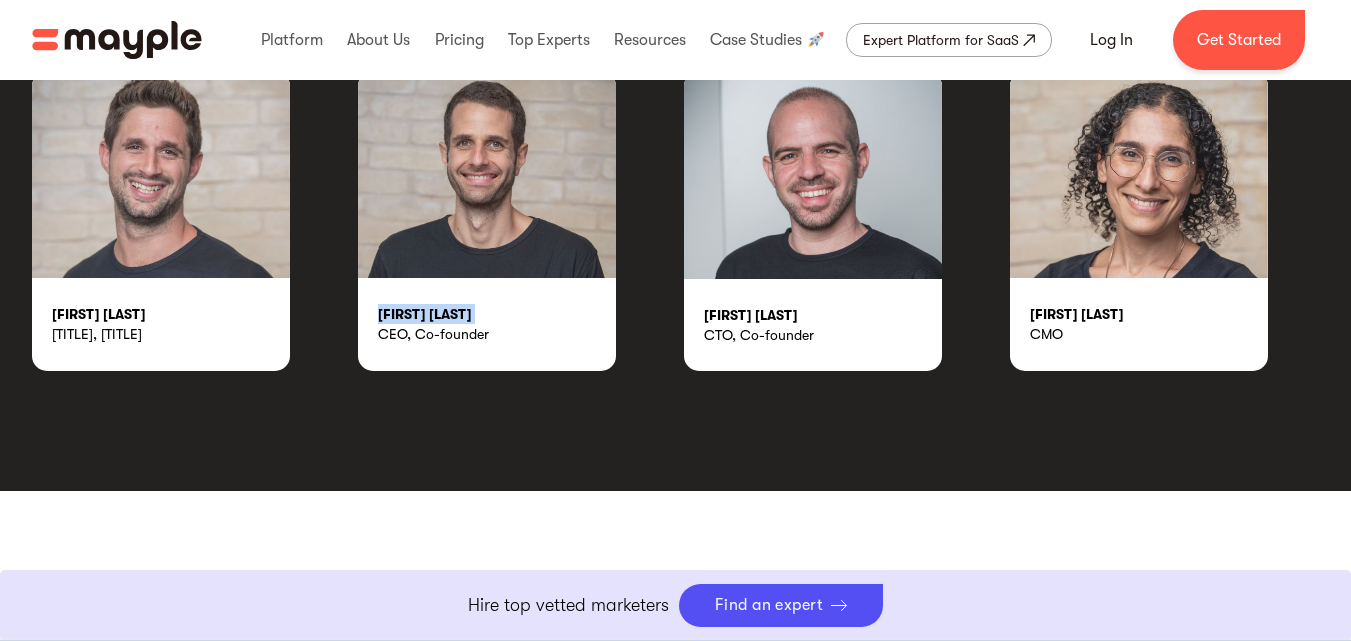 click on "Elad Donsky CEO, Co-founder" at bounding box center (487, 324) 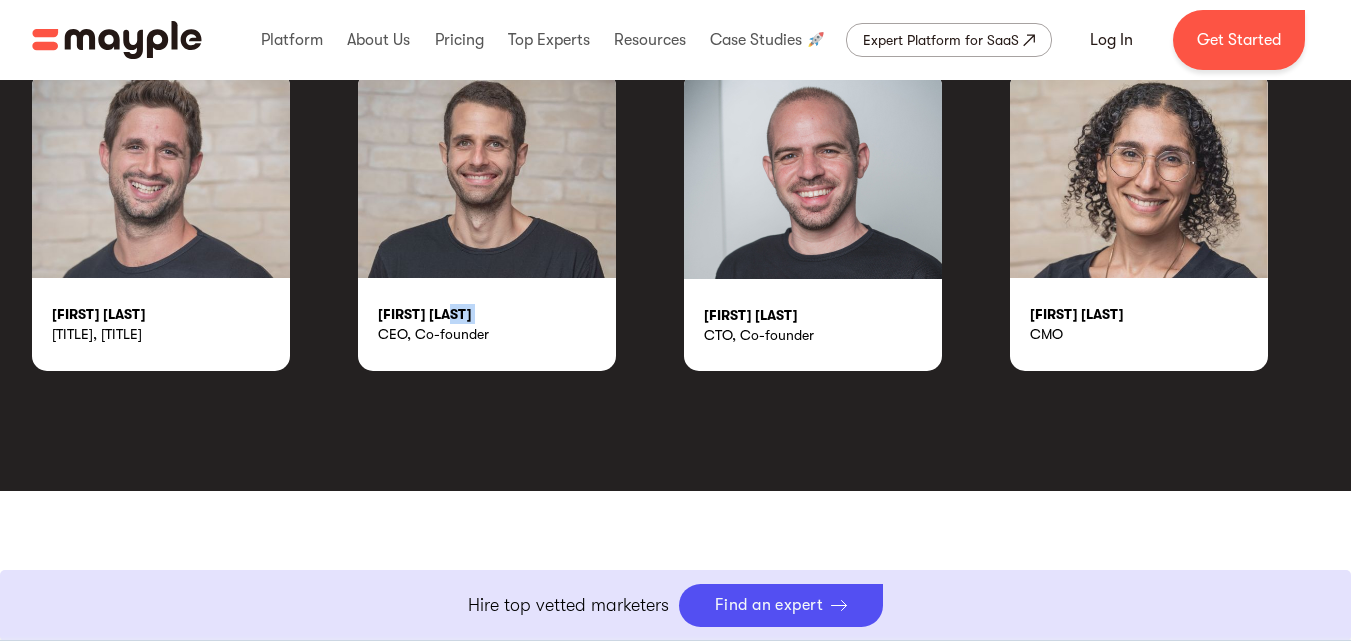 click on "Elad Donsky" at bounding box center (497, 314) 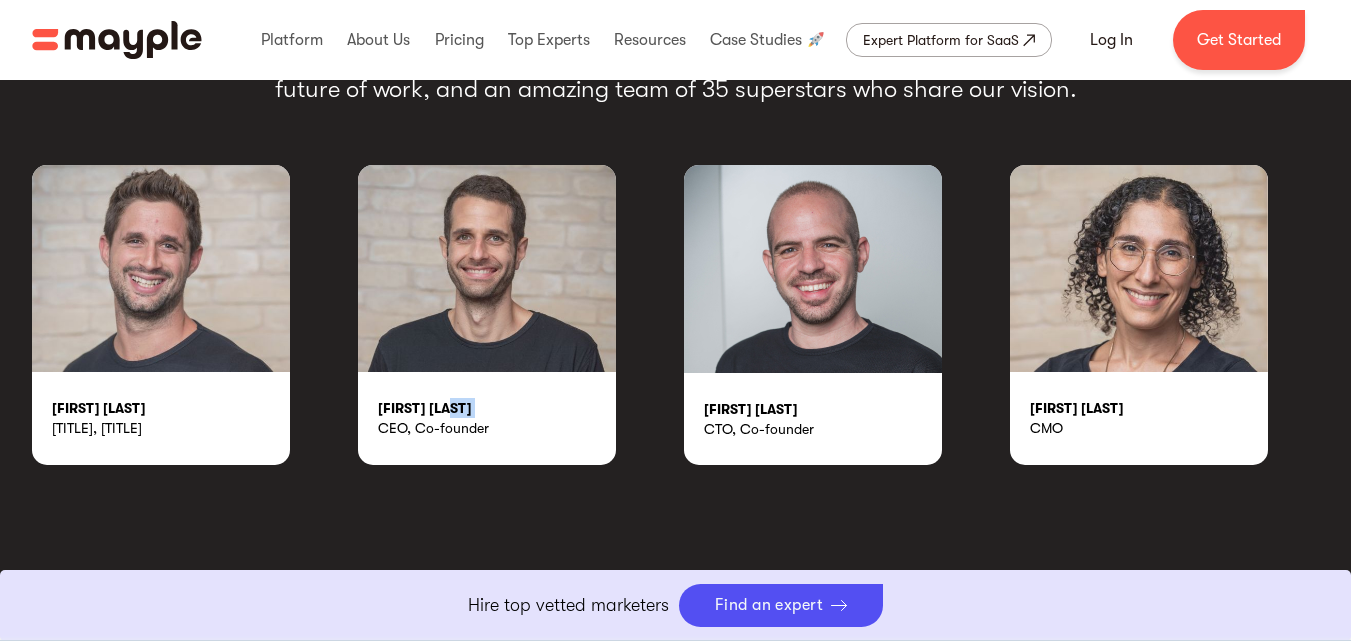 scroll, scrollTop: 3800, scrollLeft: 0, axis: vertical 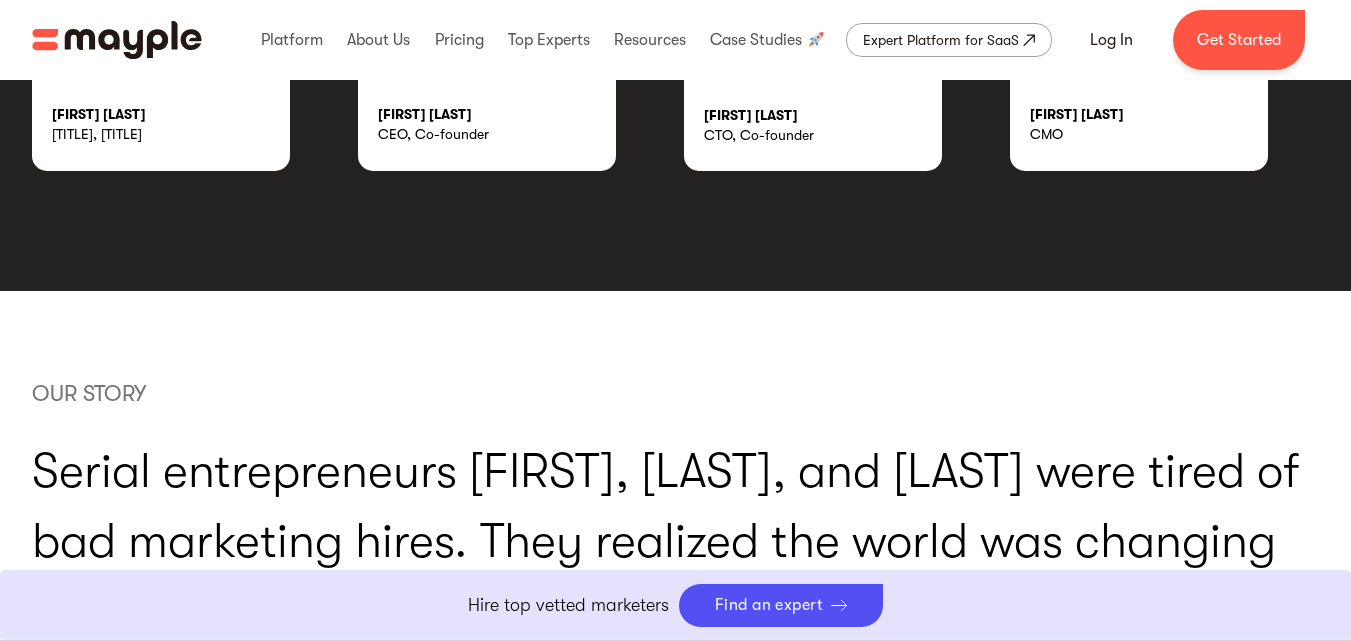 click on "Elad Donsky CEO, Co-founder" at bounding box center (487, 124) 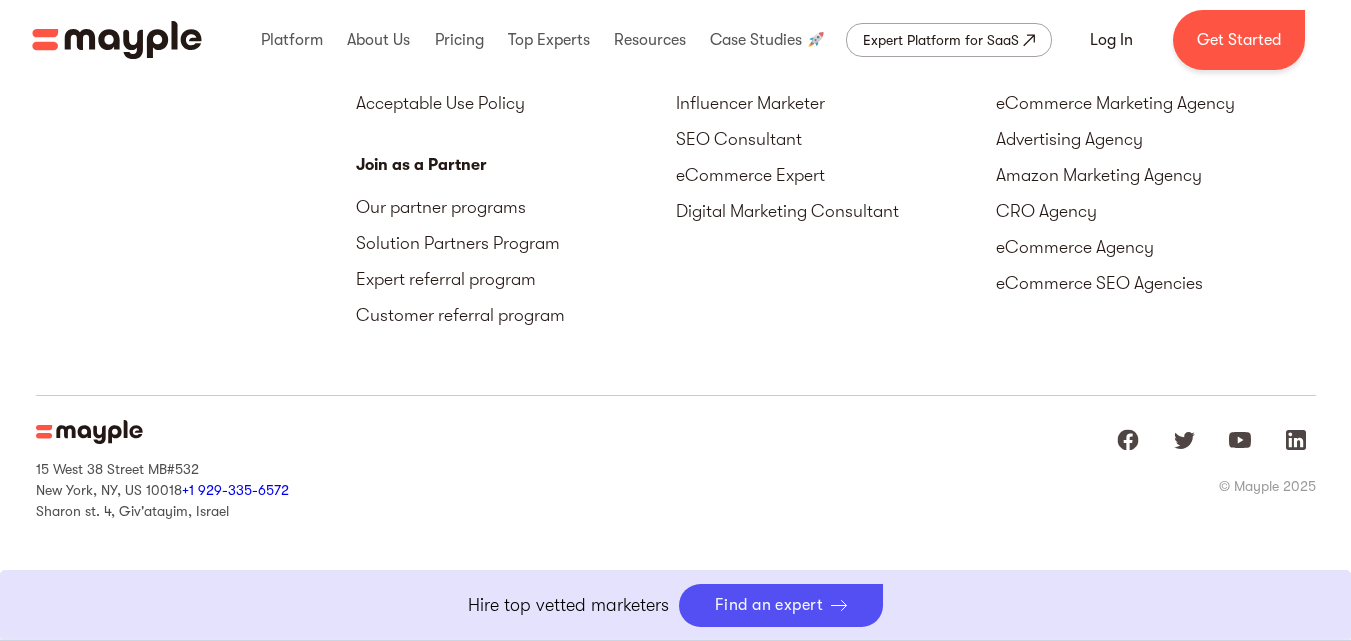 scroll, scrollTop: 6512, scrollLeft: 0, axis: vertical 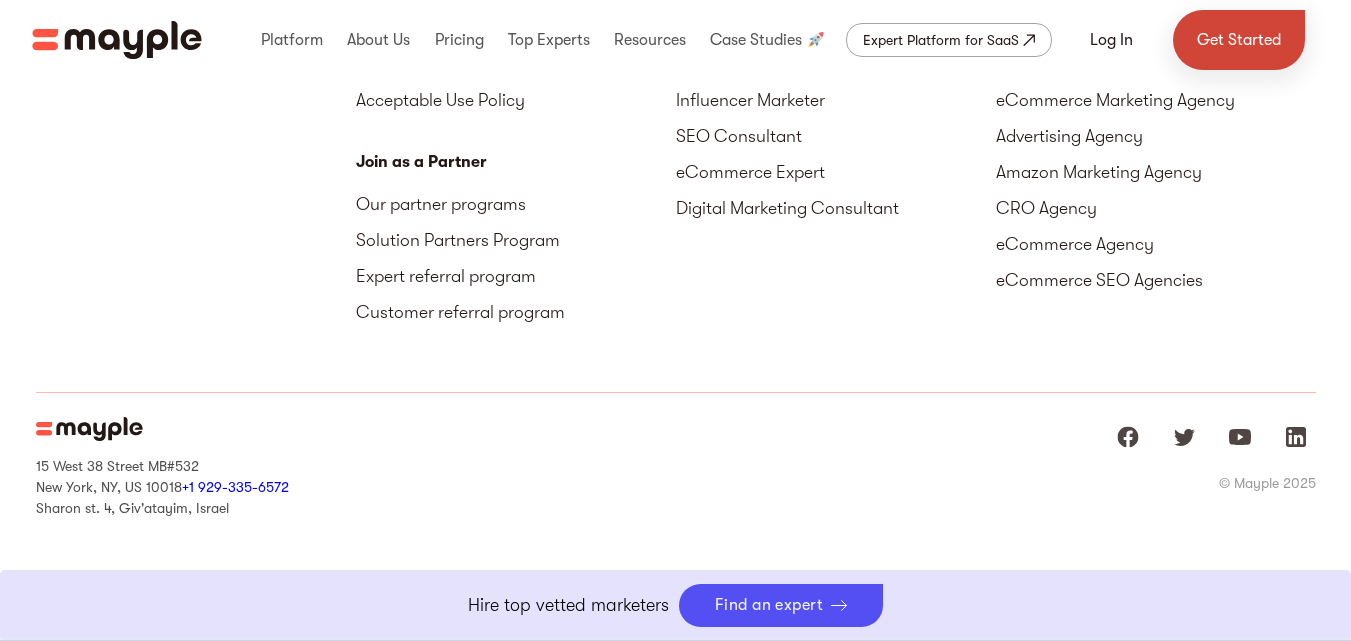 click on "Get Started" at bounding box center [1239, 40] 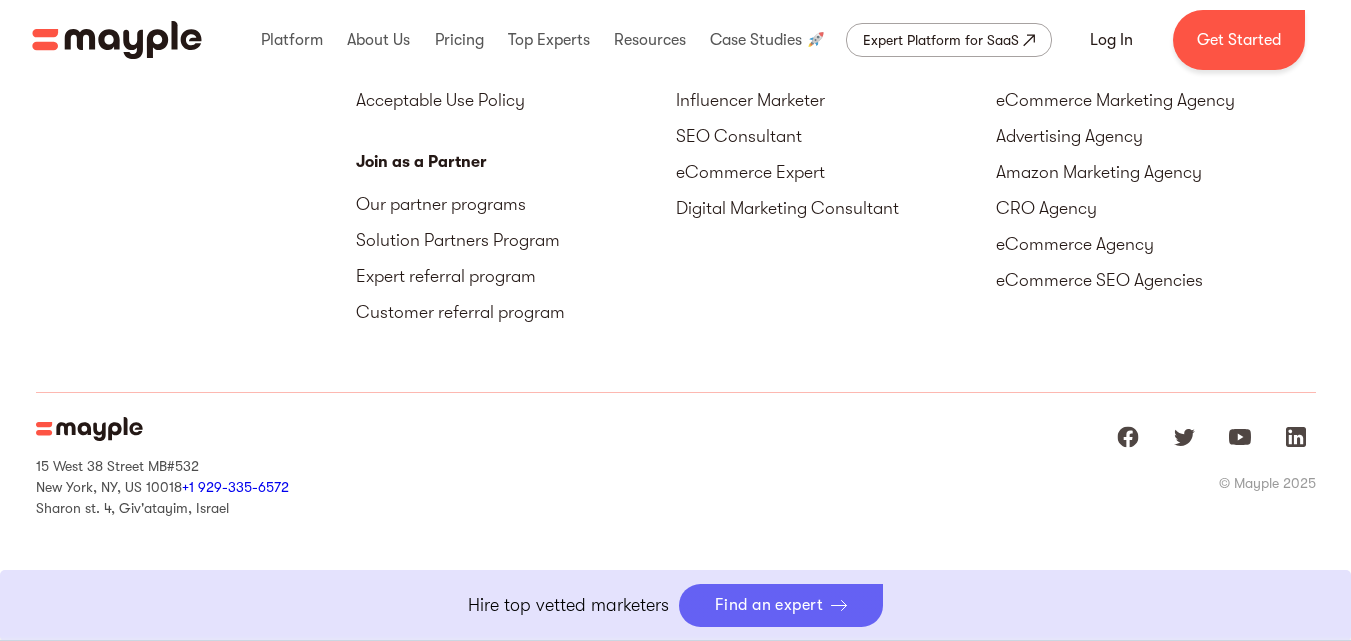 click on "Find an expert" at bounding box center (769, 605) 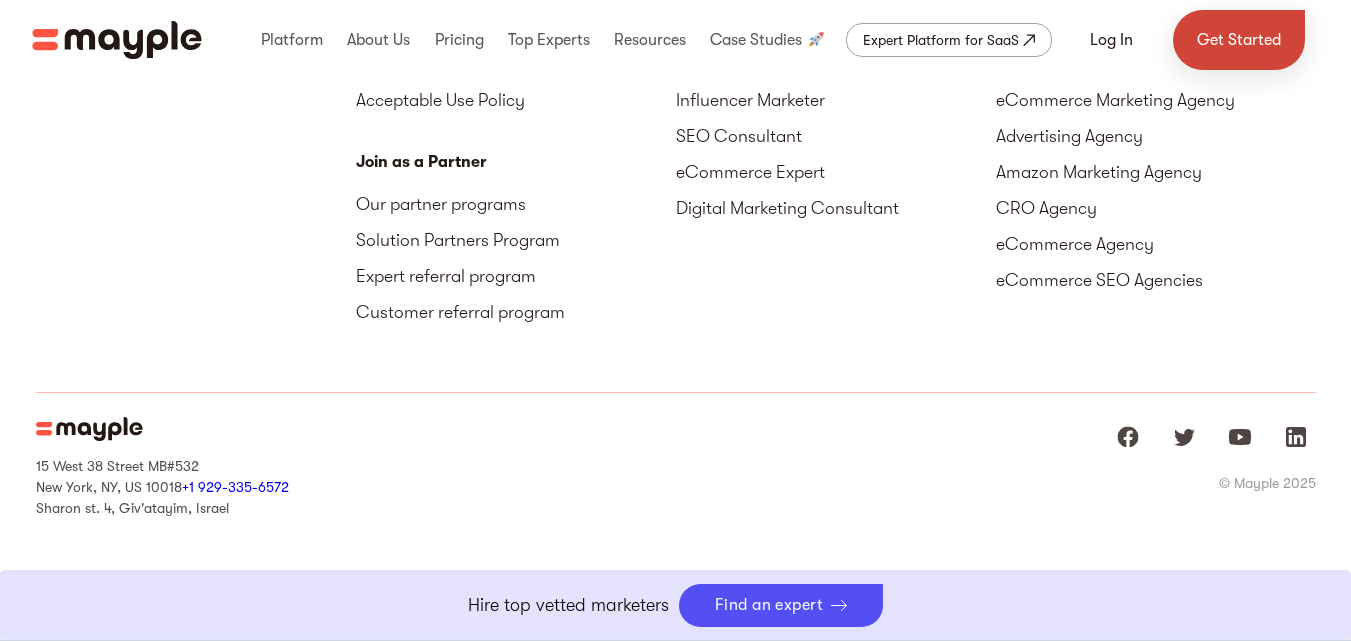click on "Get Started" at bounding box center (1239, 40) 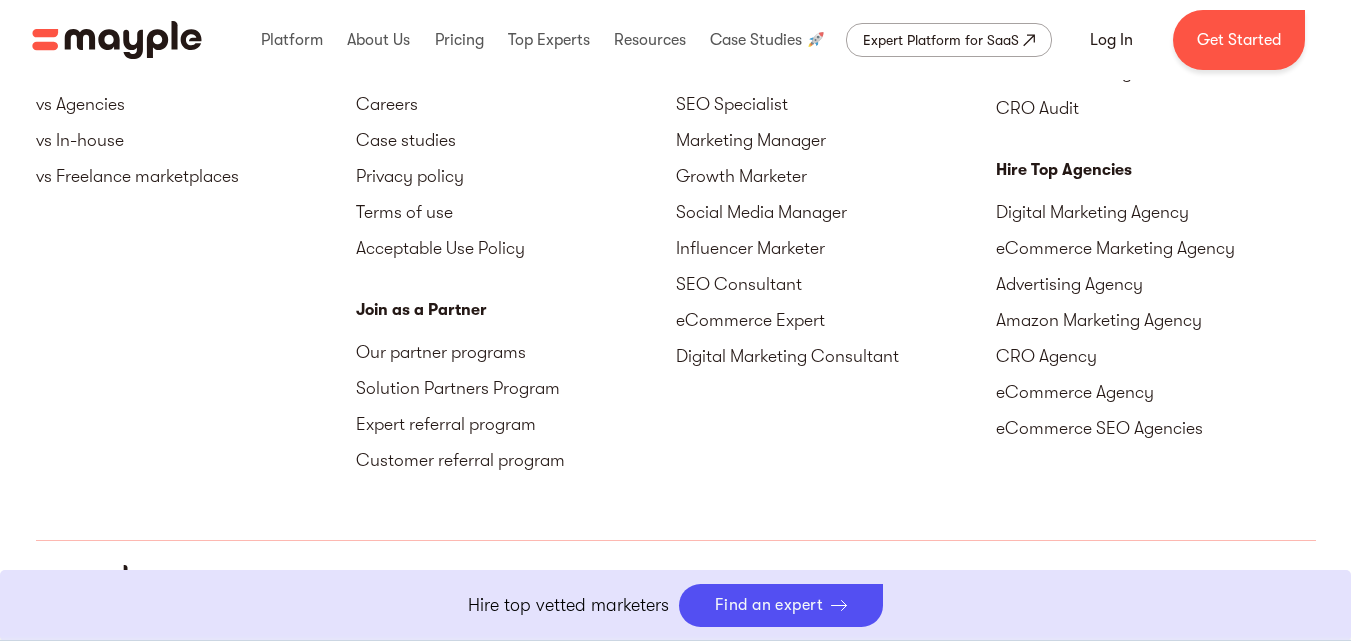 scroll, scrollTop: 6312, scrollLeft: 0, axis: vertical 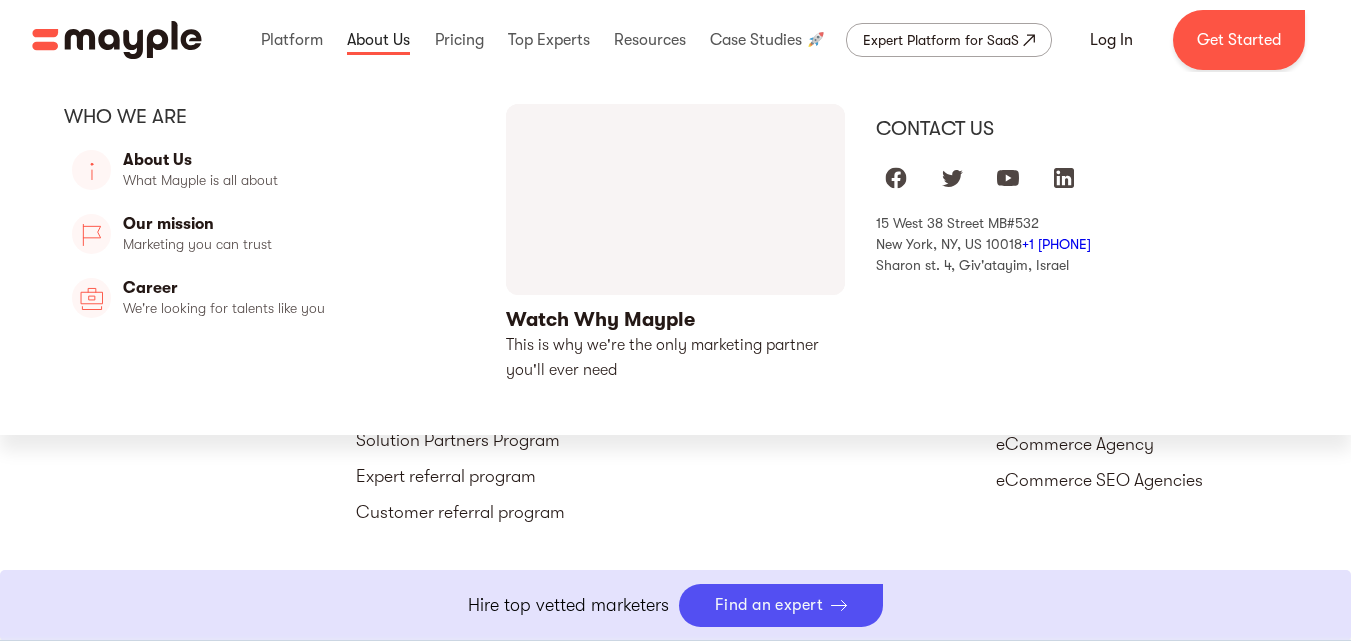 click at bounding box center (378, 40) 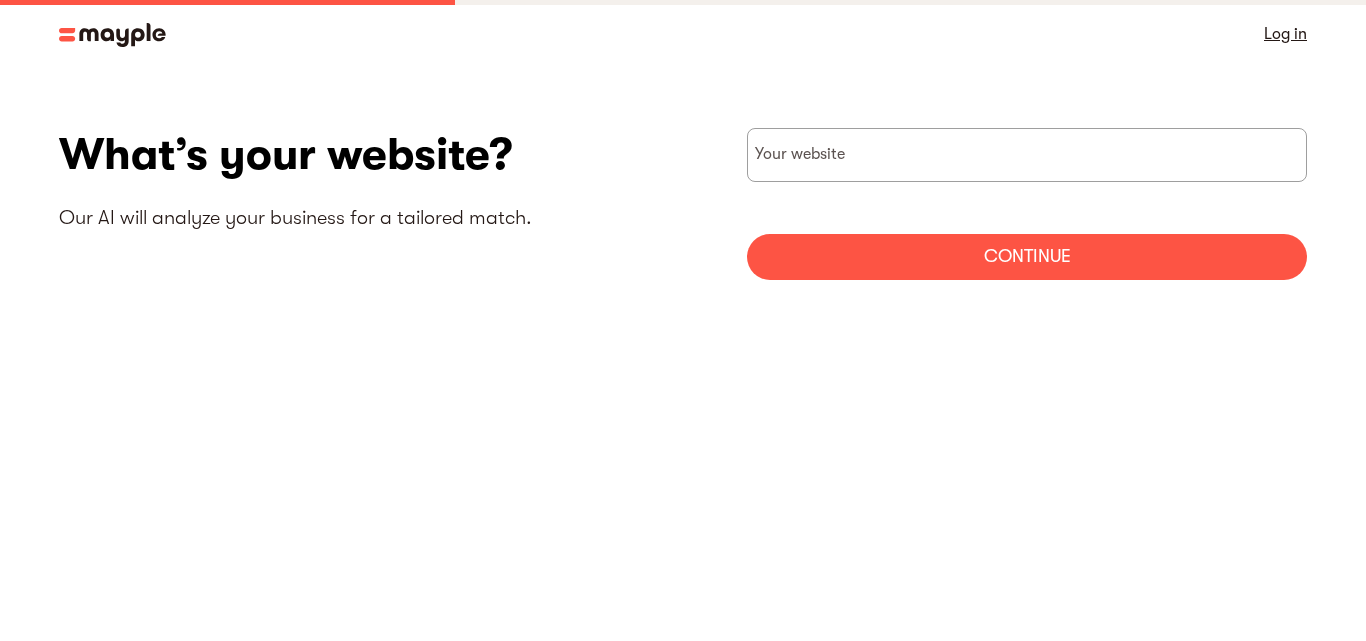 scroll, scrollTop: 0, scrollLeft: 0, axis: both 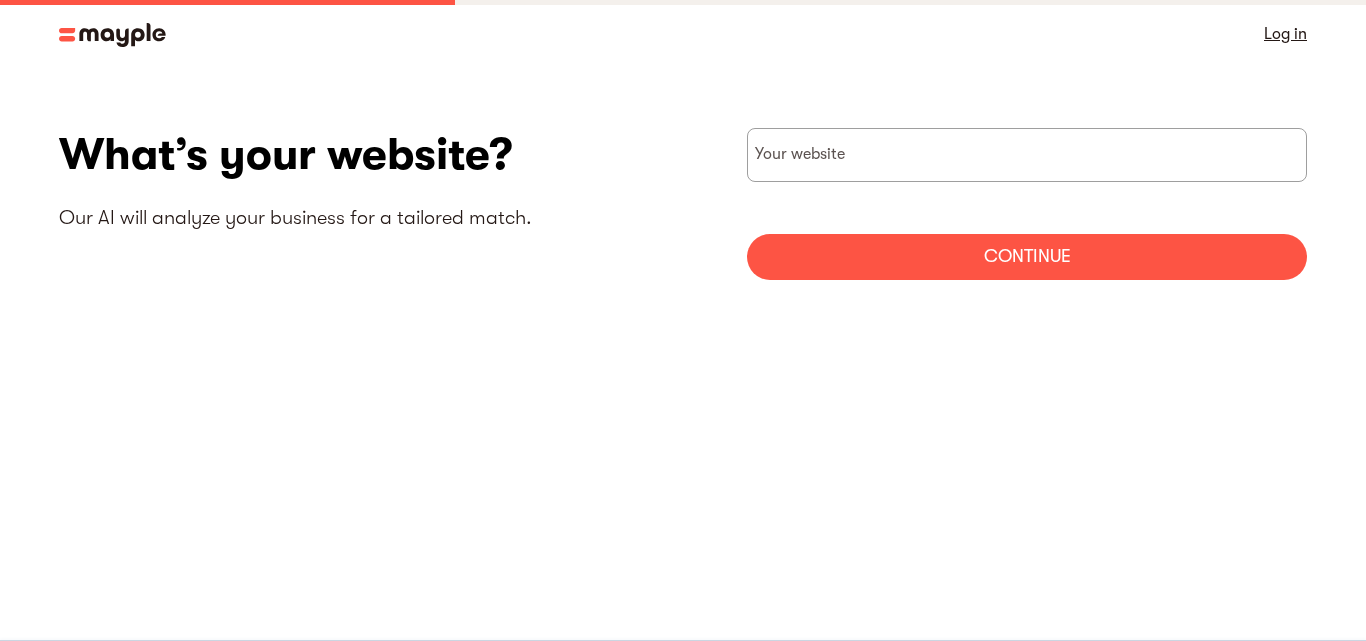 drag, startPoint x: 284, startPoint y: 177, endPoint x: 429, endPoint y: 180, distance: 145.03104 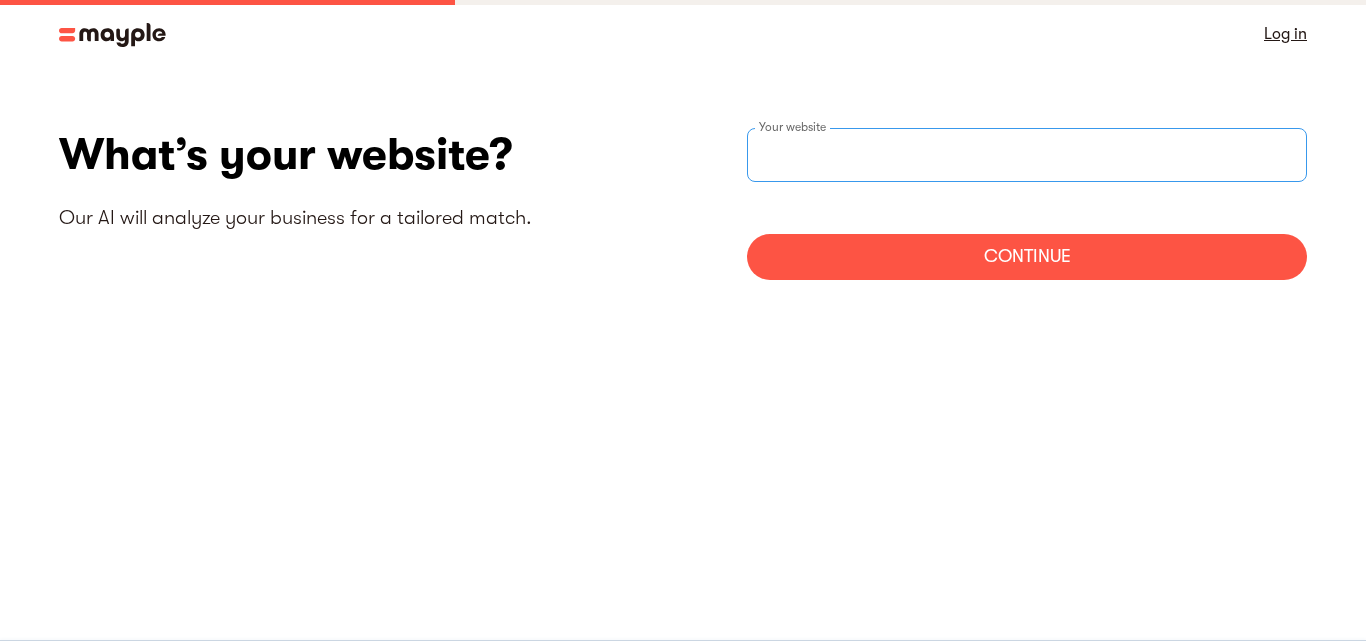 click on "Your website" at bounding box center [1027, 155] 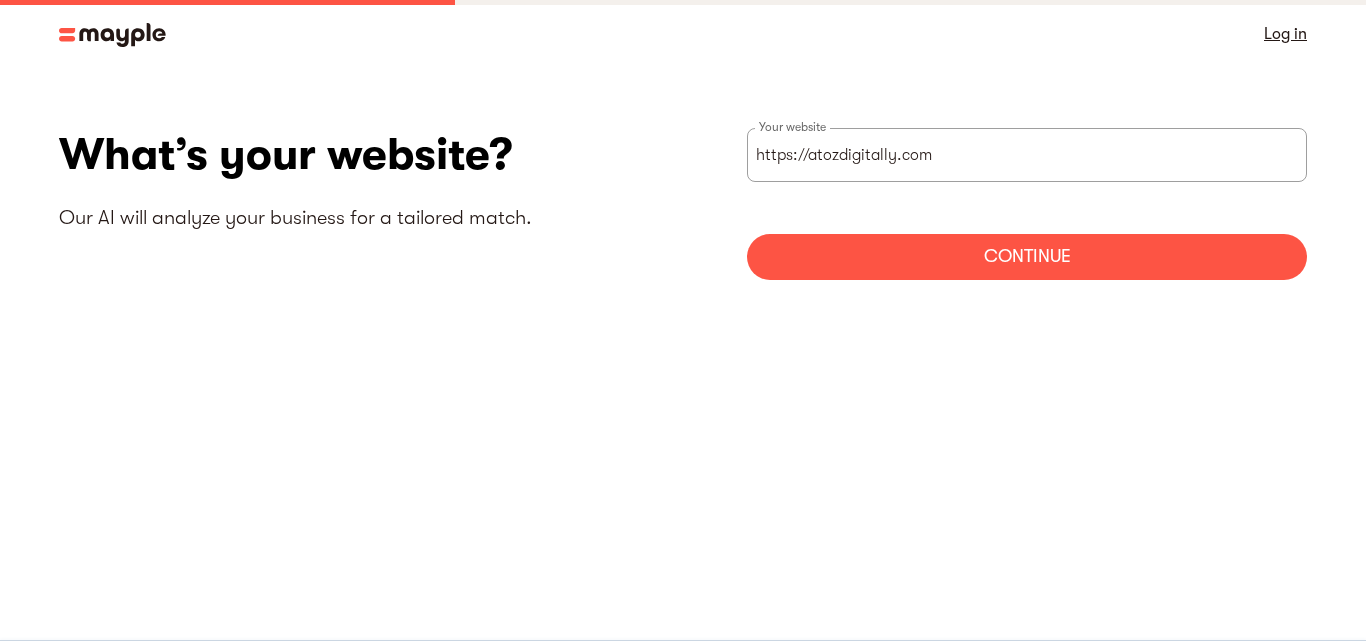 click on "Continue" at bounding box center [1027, 257] 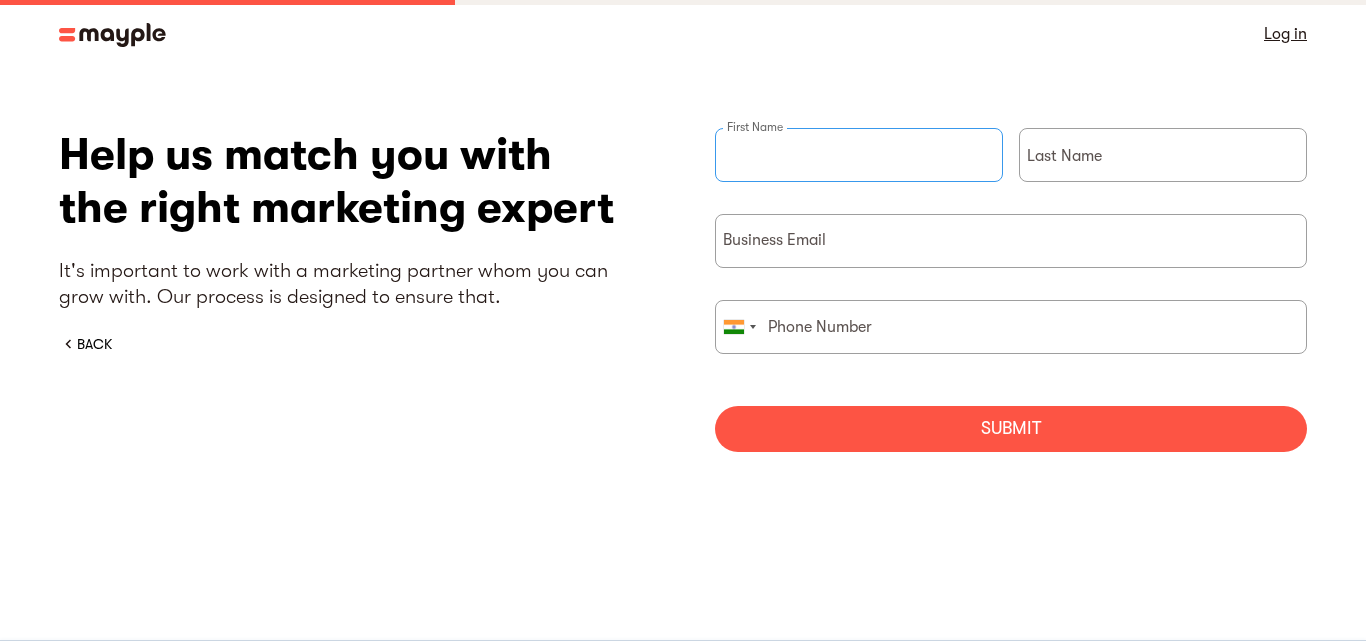 click at bounding box center [859, 155] 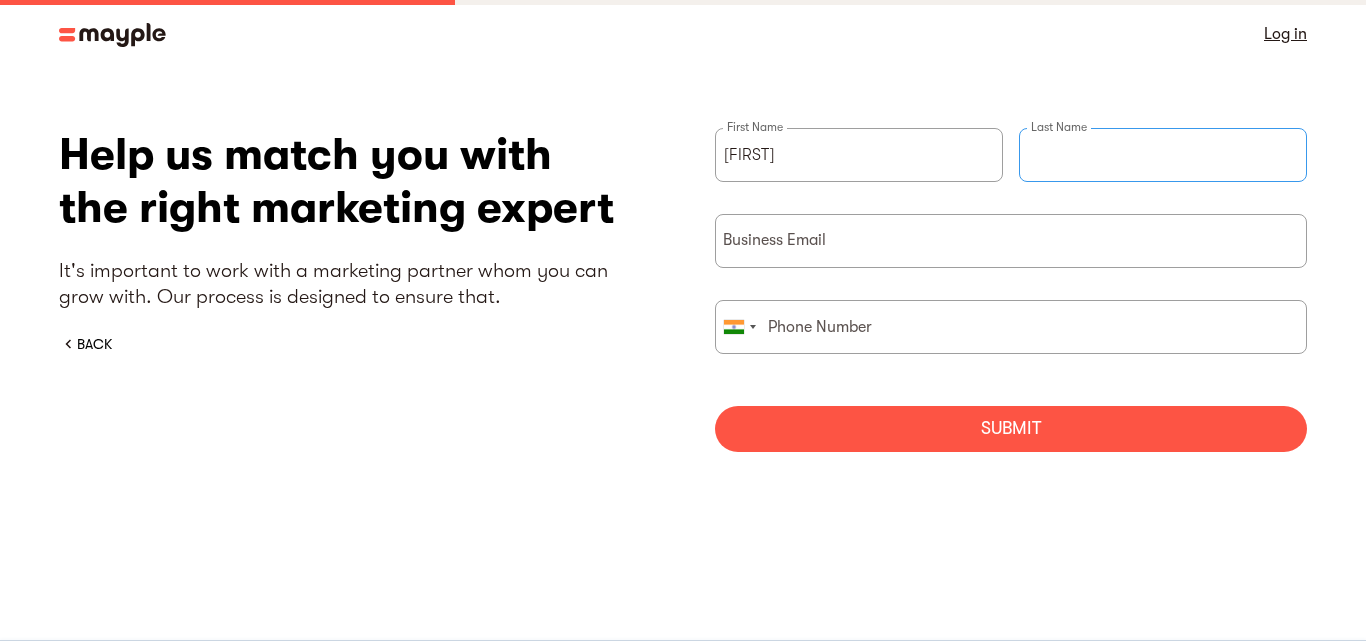type on "[LAST]" 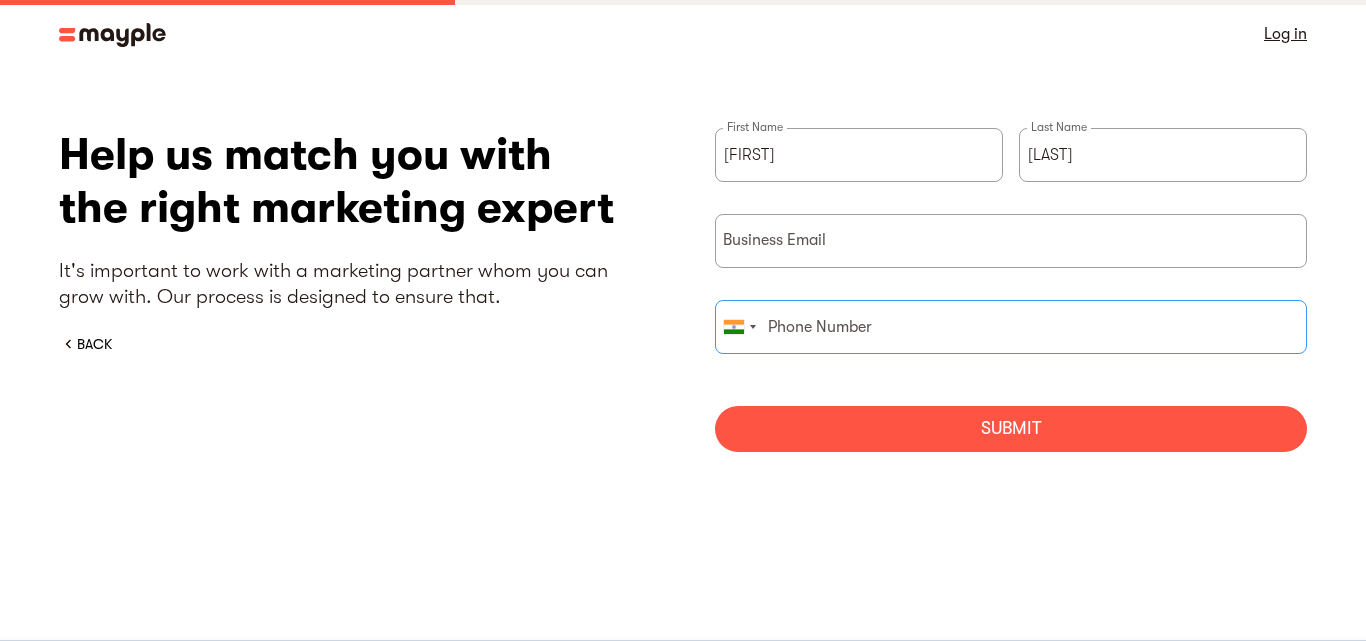 type on "08250983838" 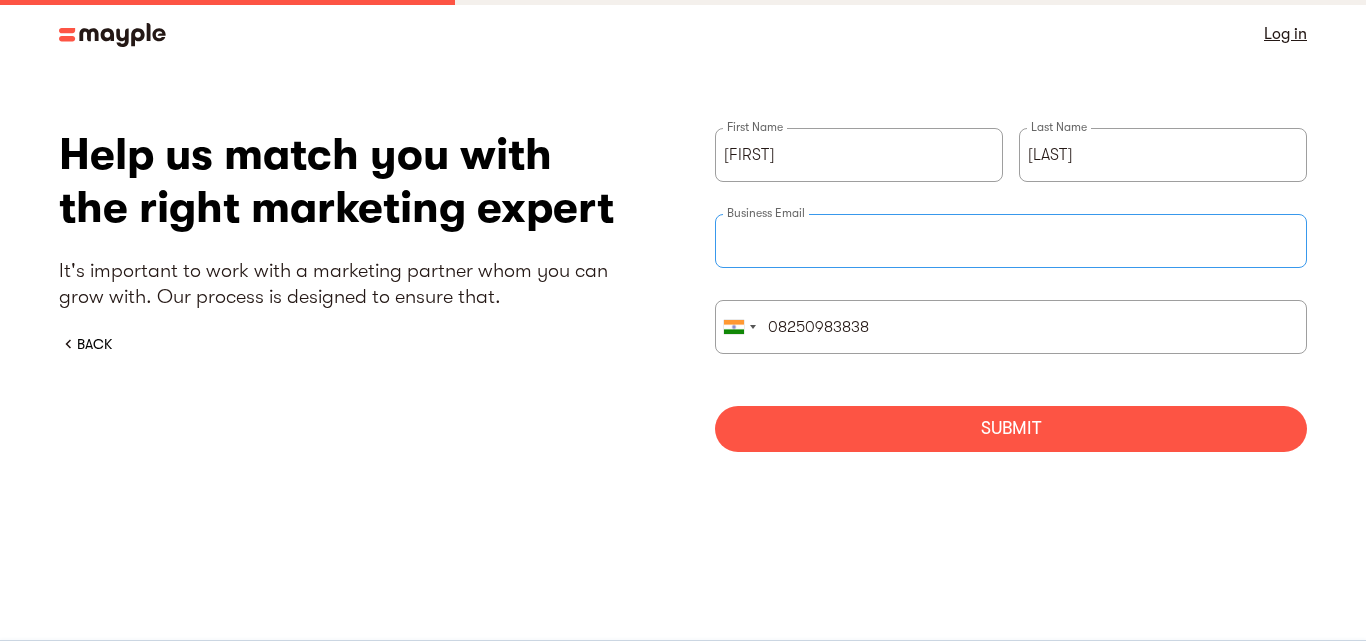 click at bounding box center [1011, 241] 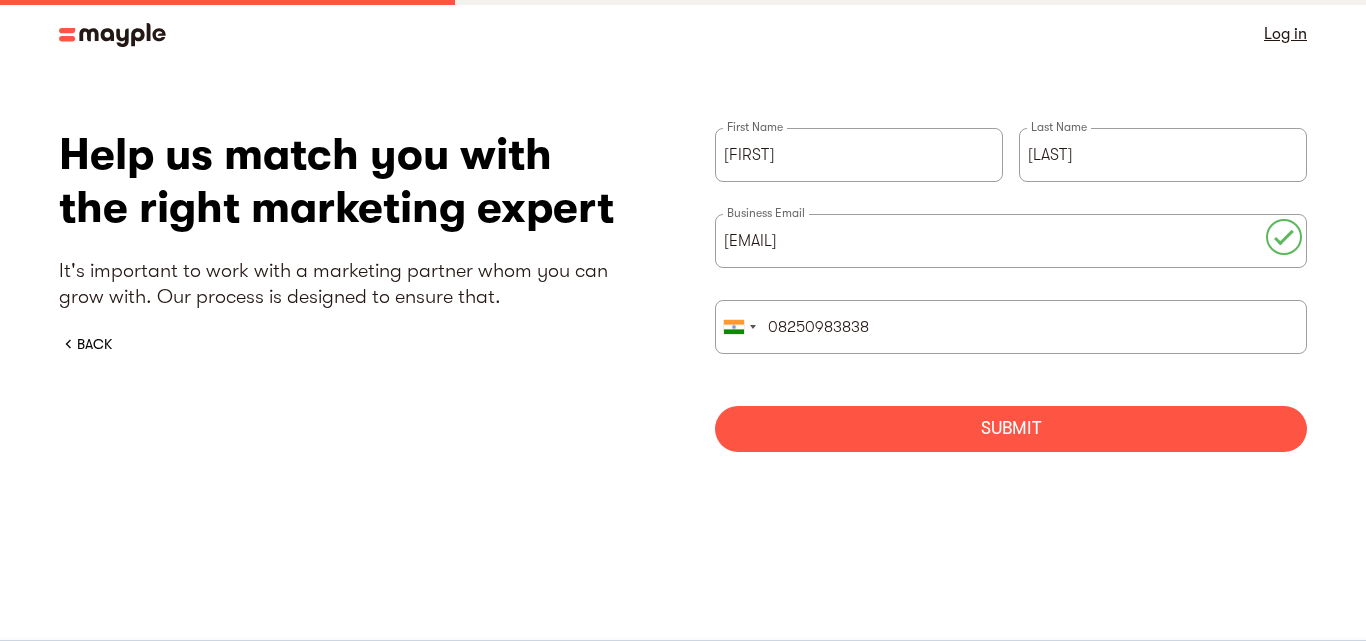 click on "Submit" at bounding box center (1011, 429) 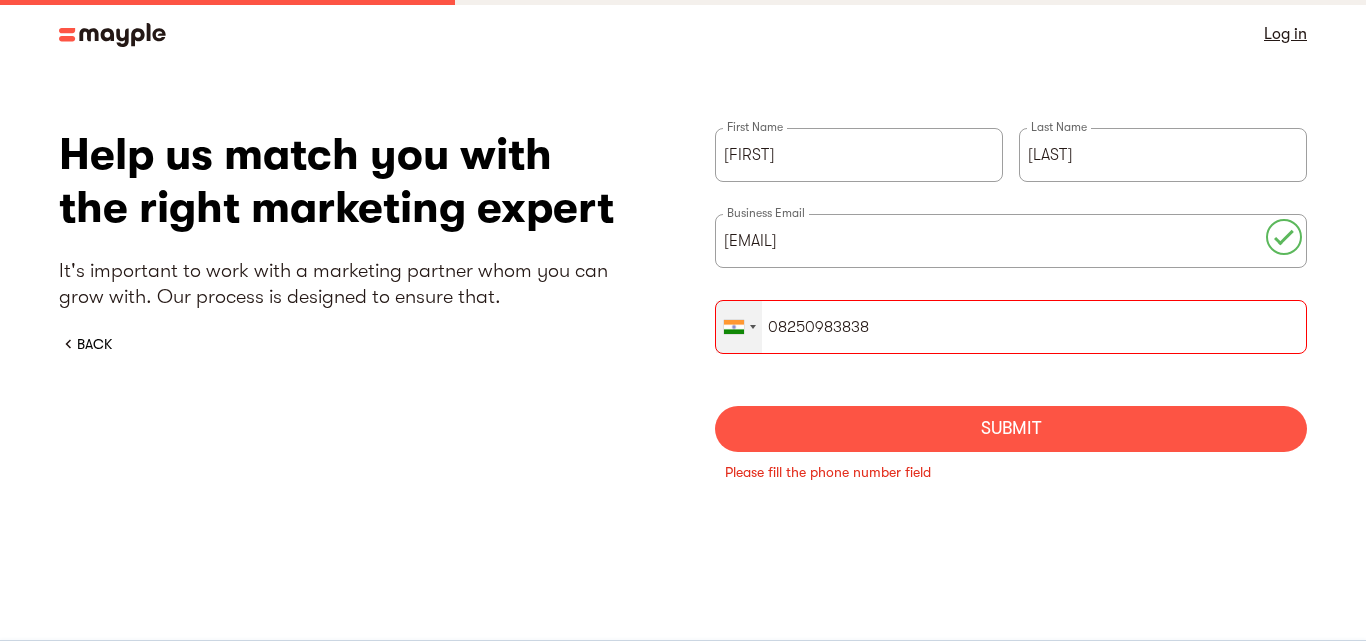 drag, startPoint x: 777, startPoint y: 319, endPoint x: 738, endPoint y: 347, distance: 48.010414 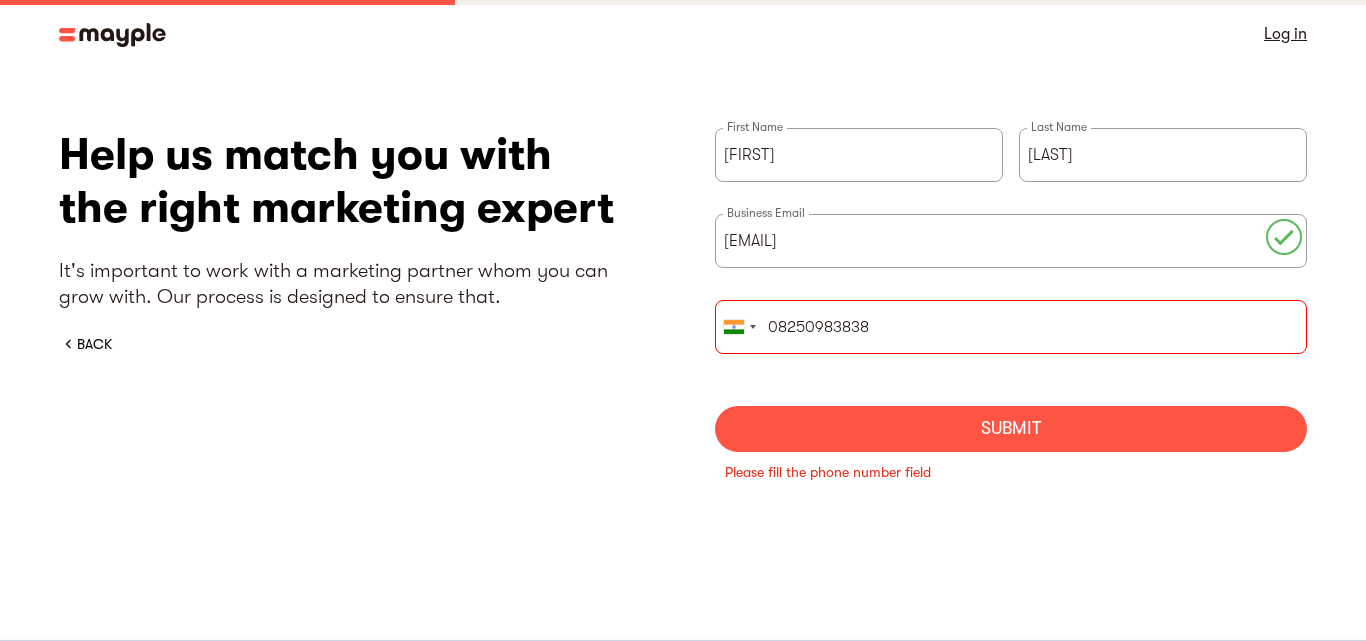 drag, startPoint x: 788, startPoint y: 310, endPoint x: 777, endPoint y: 321, distance: 15.556349 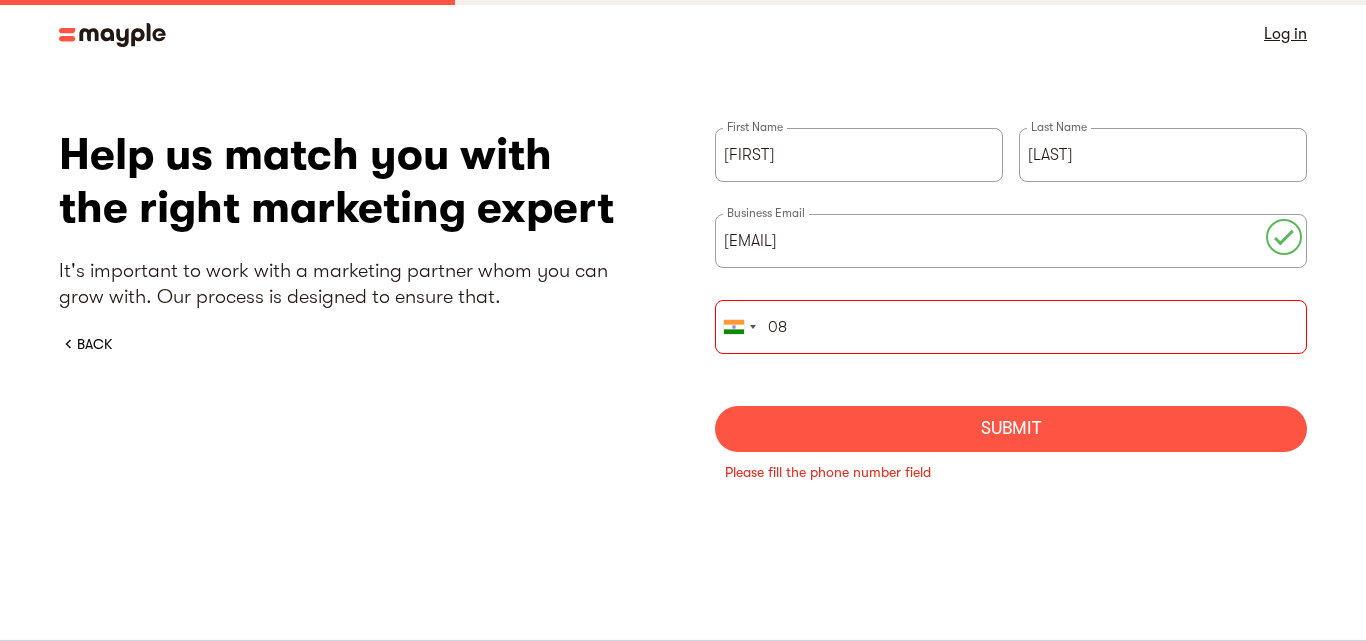 type on "0" 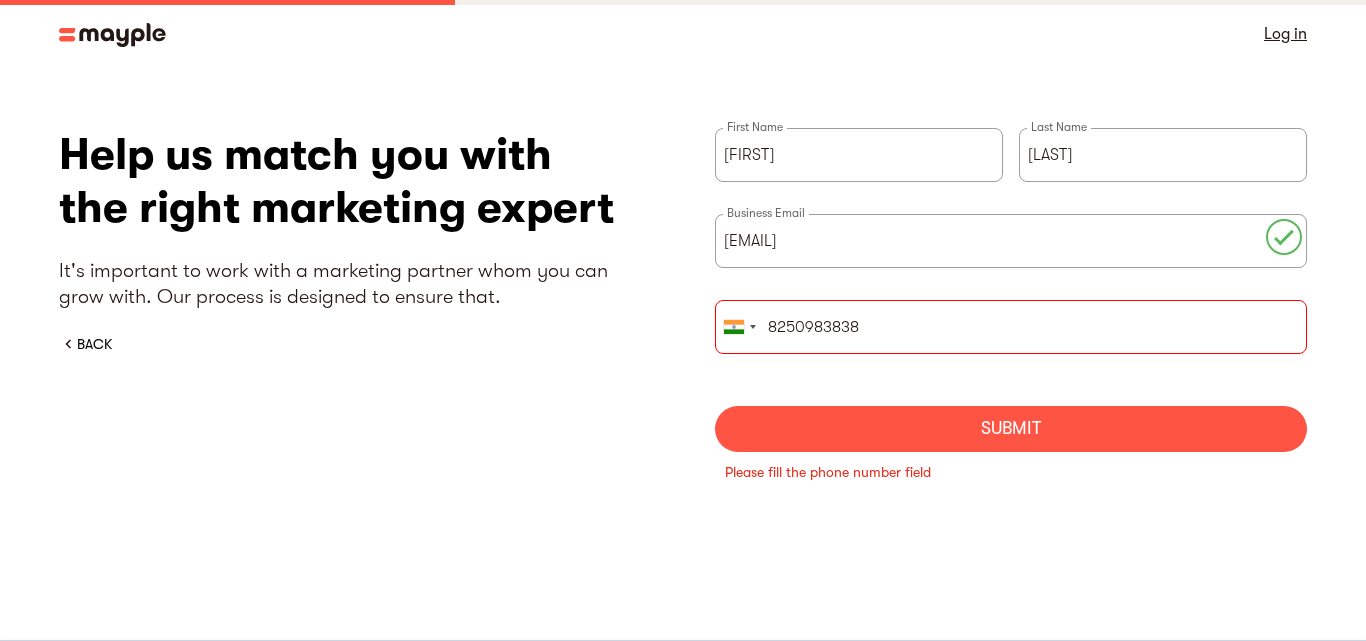 type on "8250983838" 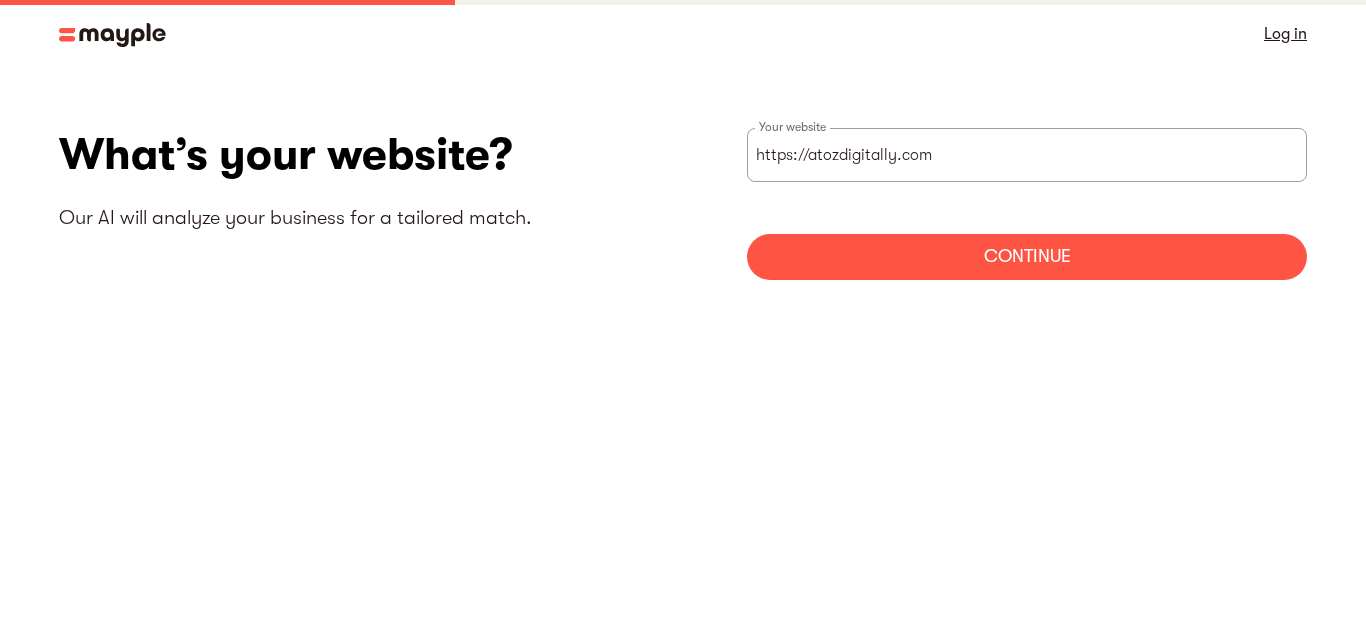 scroll, scrollTop: 0, scrollLeft: 0, axis: both 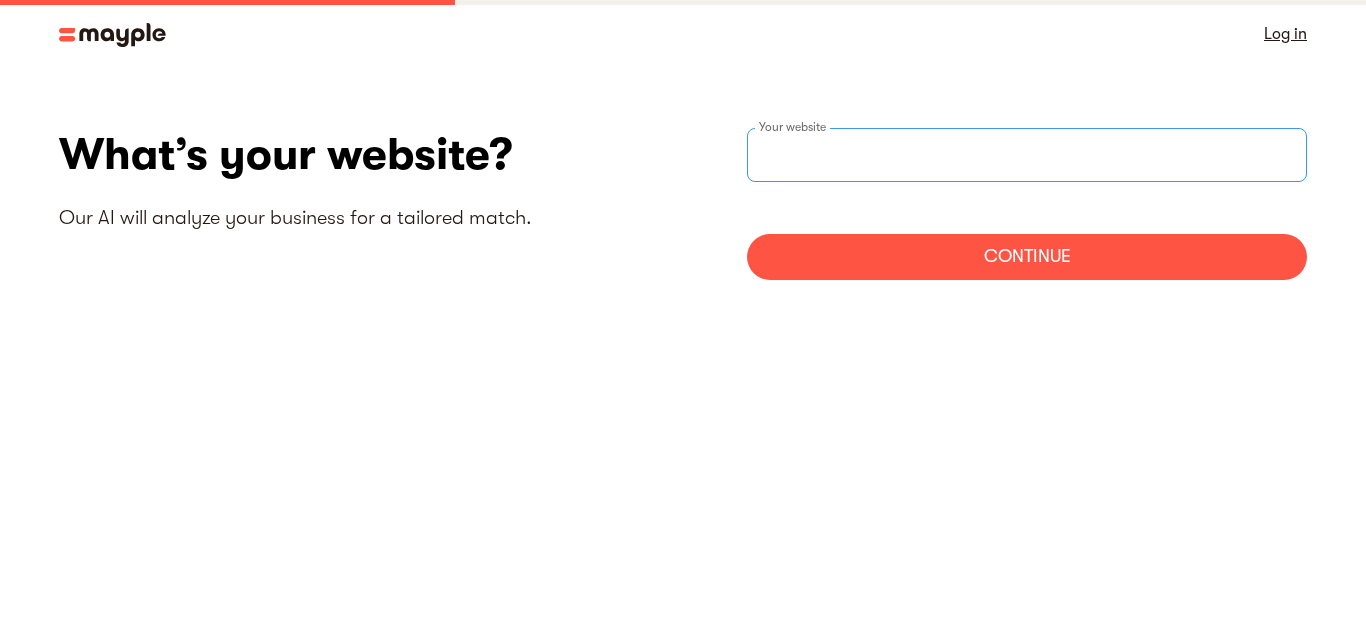 click at bounding box center [1027, 155] 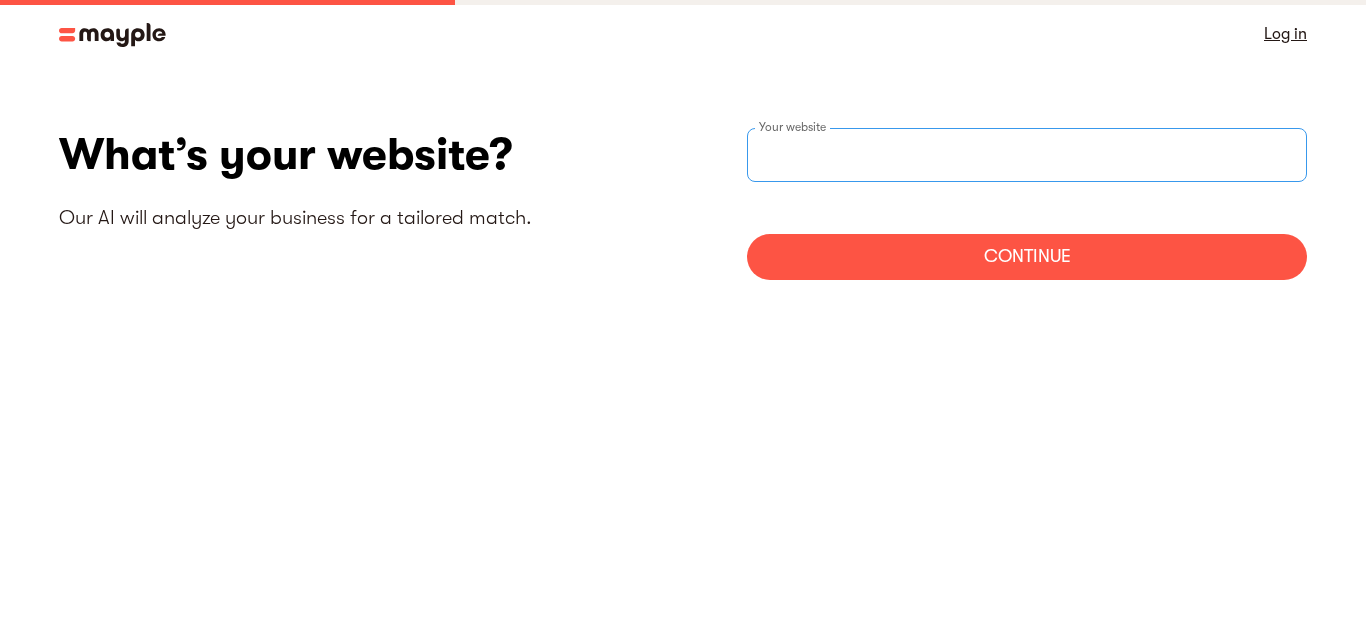 type on "https://atozdigitally.com" 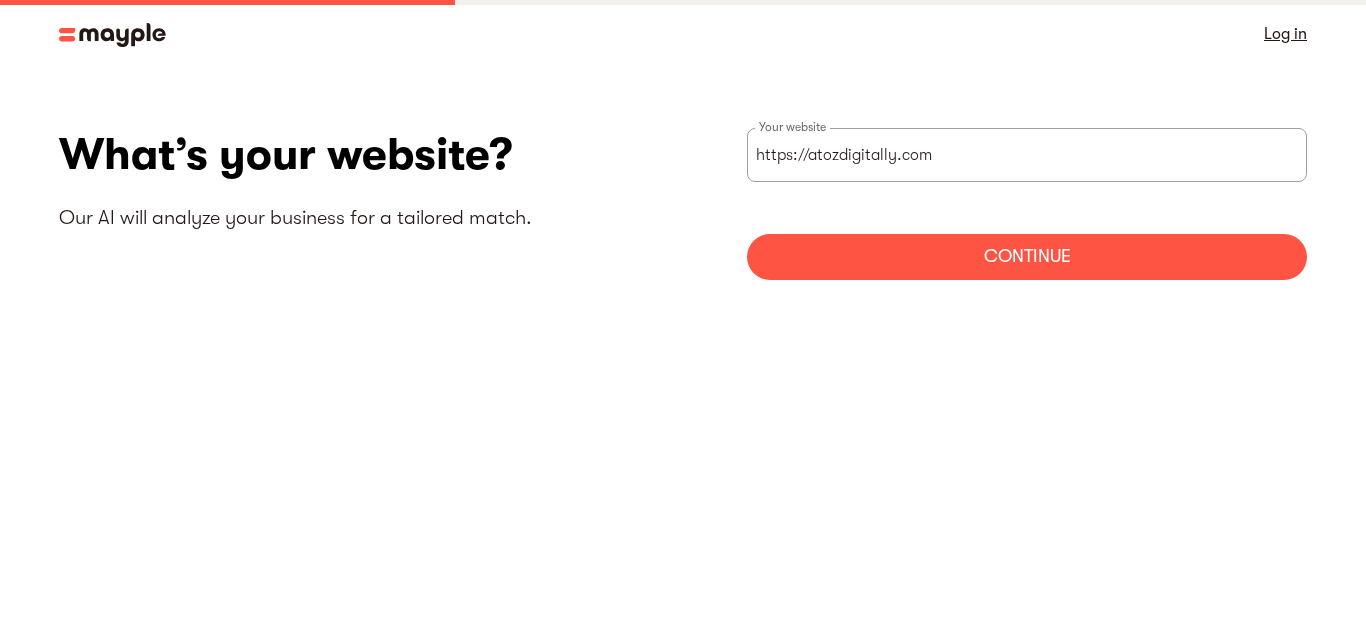 click on "Continue" at bounding box center (1027, 257) 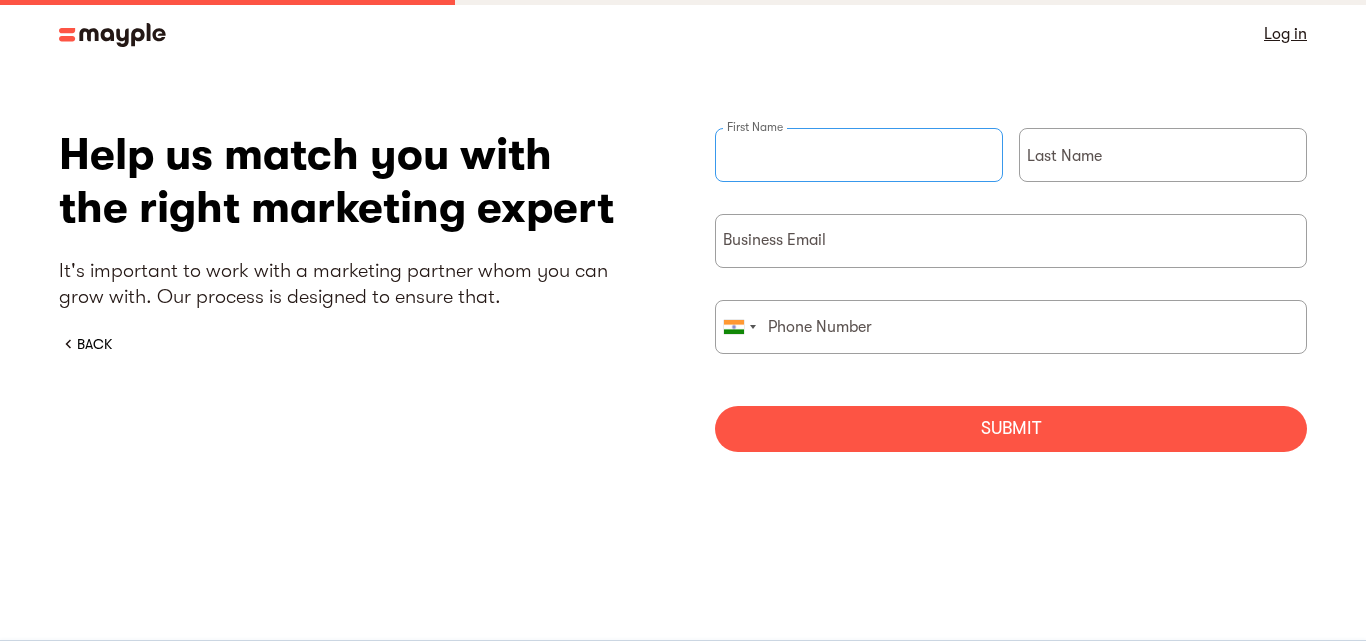click at bounding box center [859, 155] 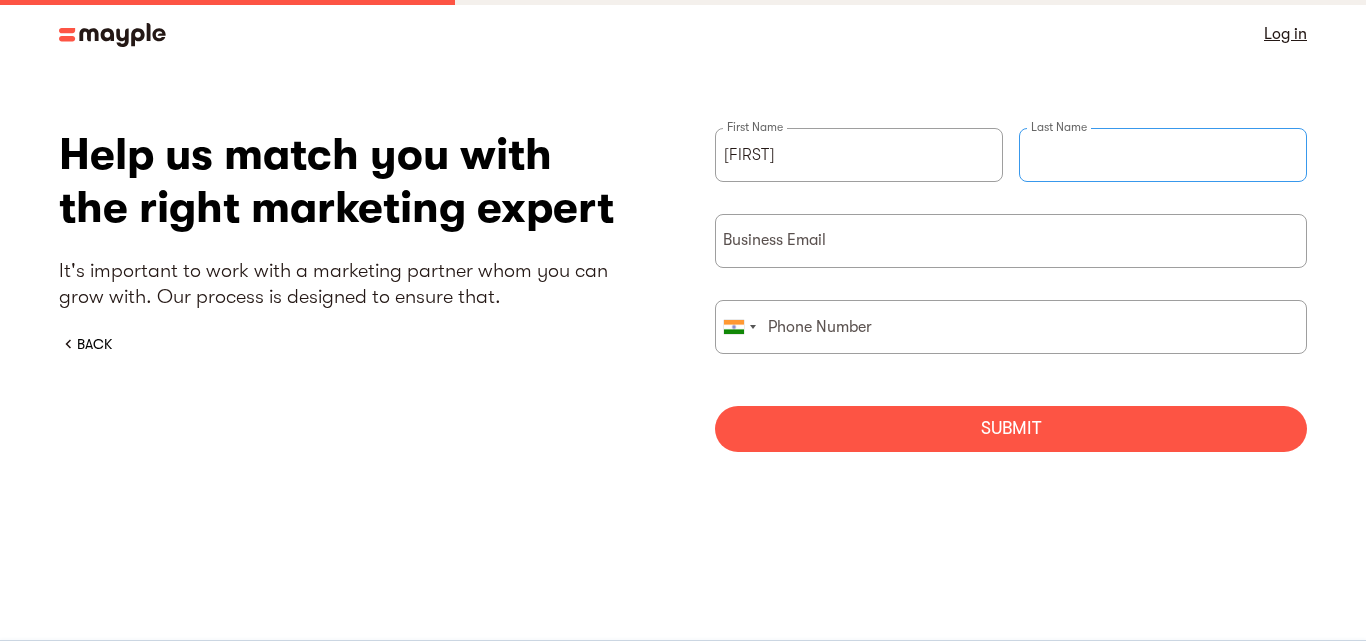 type on "Johns" 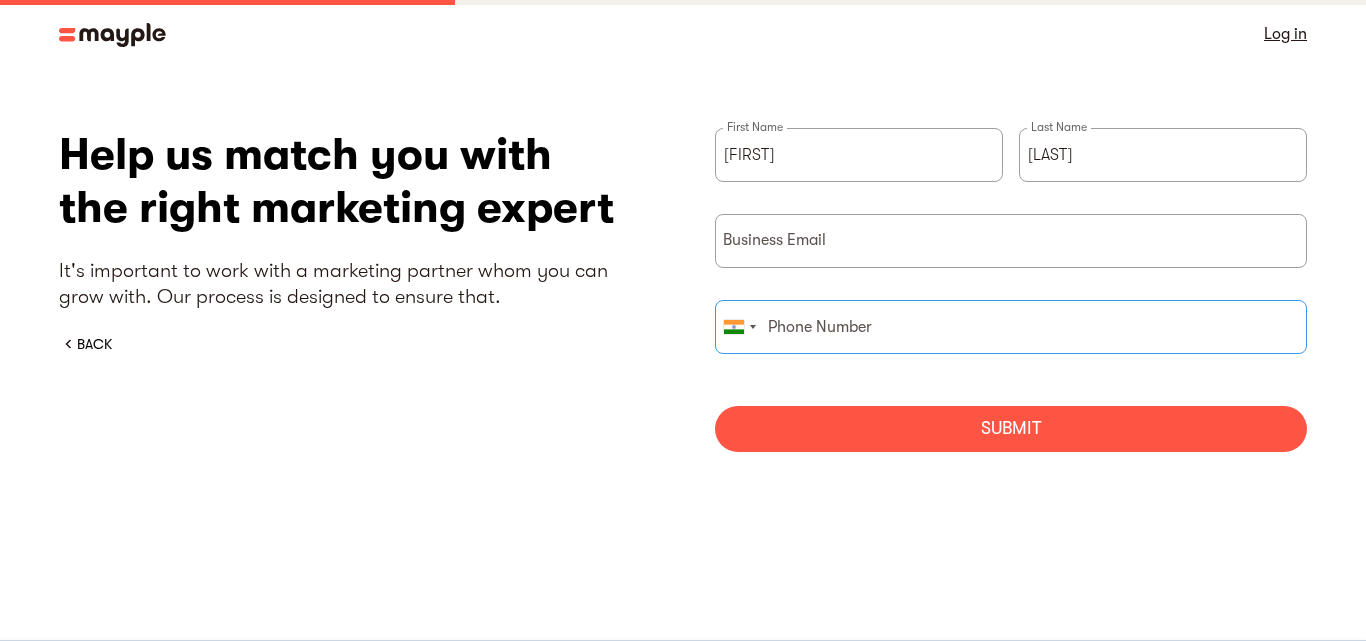 type on "08250983838" 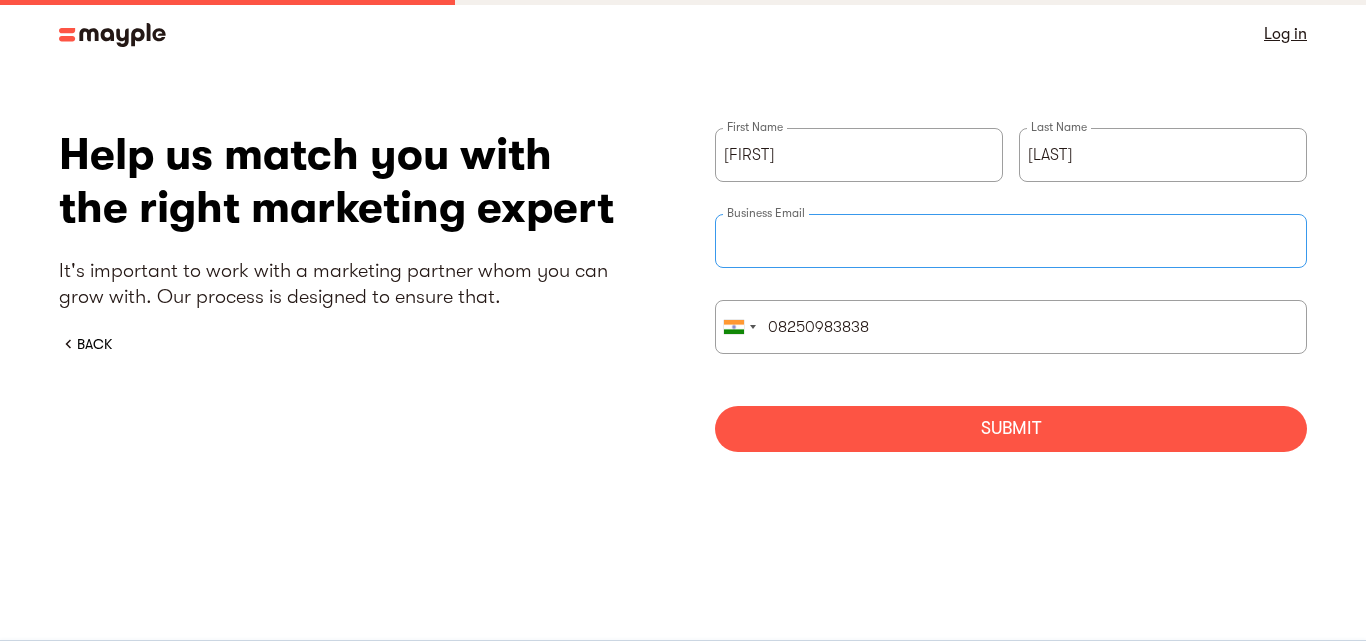 click at bounding box center (1011, 241) 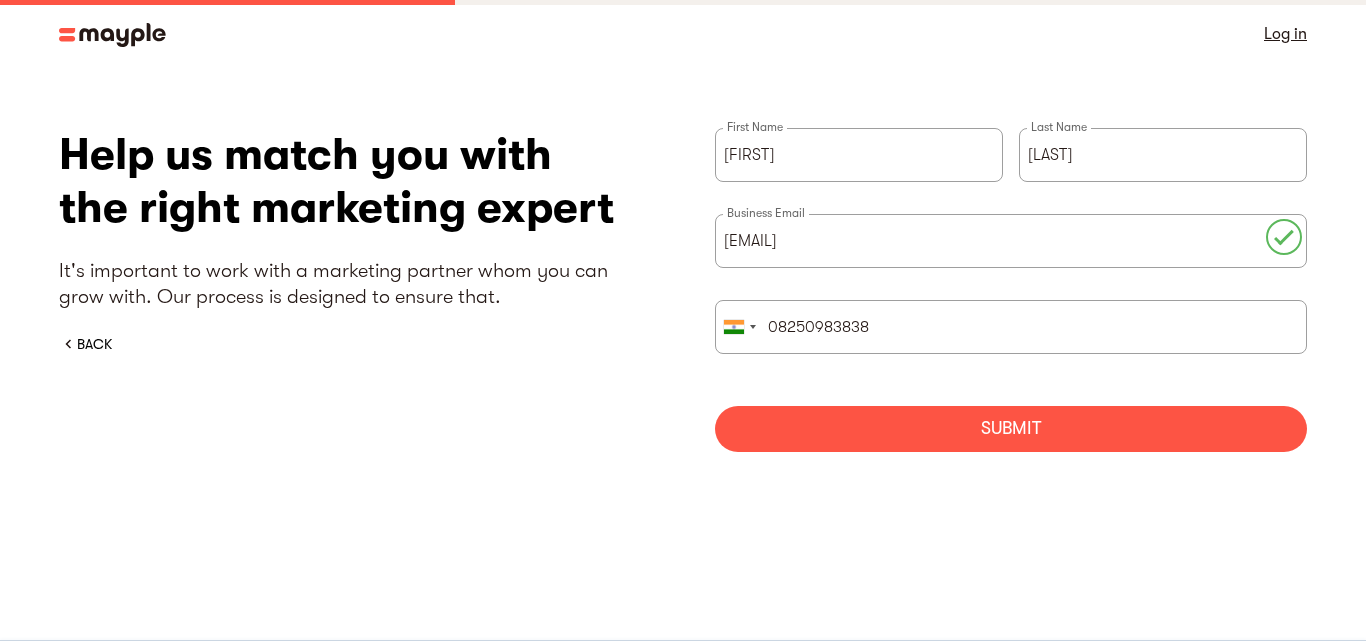 click on "Submit" at bounding box center (1011, 429) 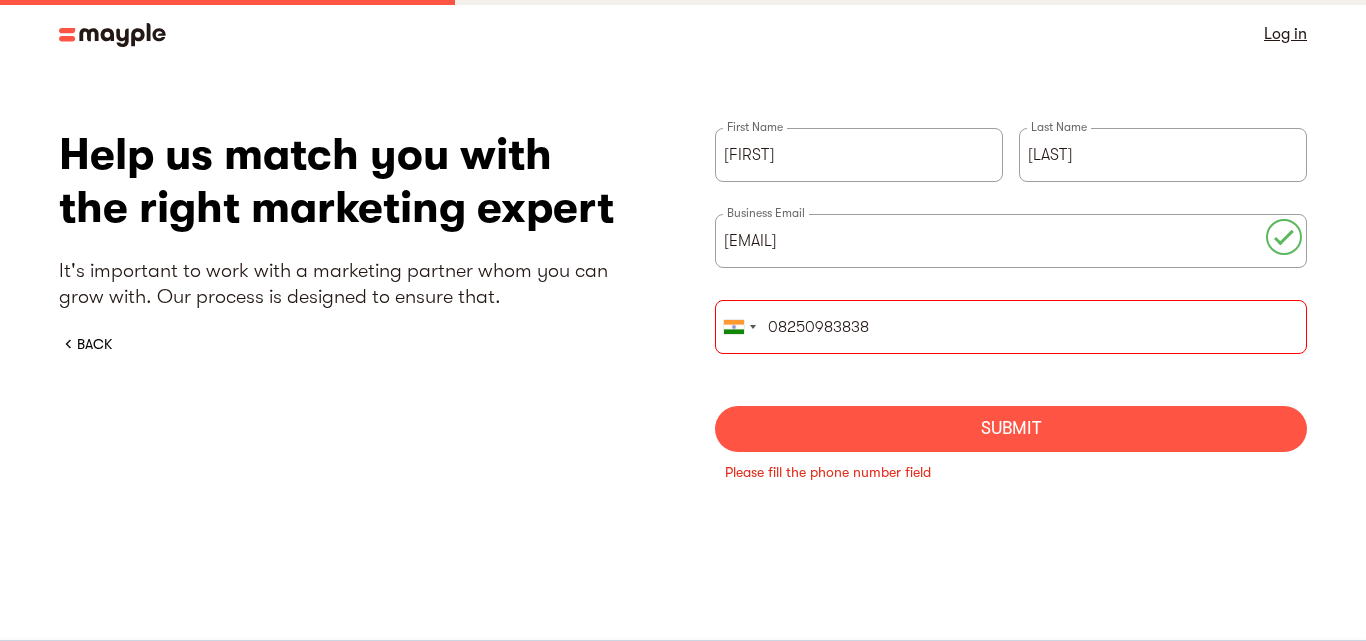 type on "082509 83838" 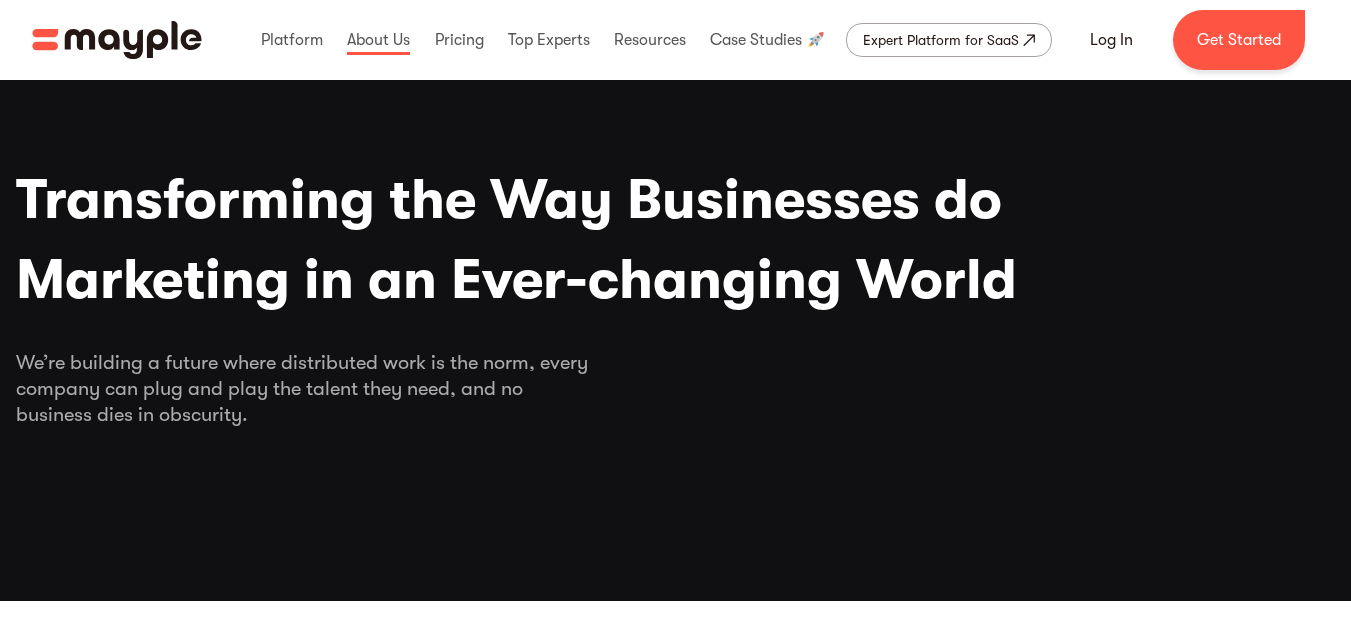 scroll, scrollTop: 0, scrollLeft: 0, axis: both 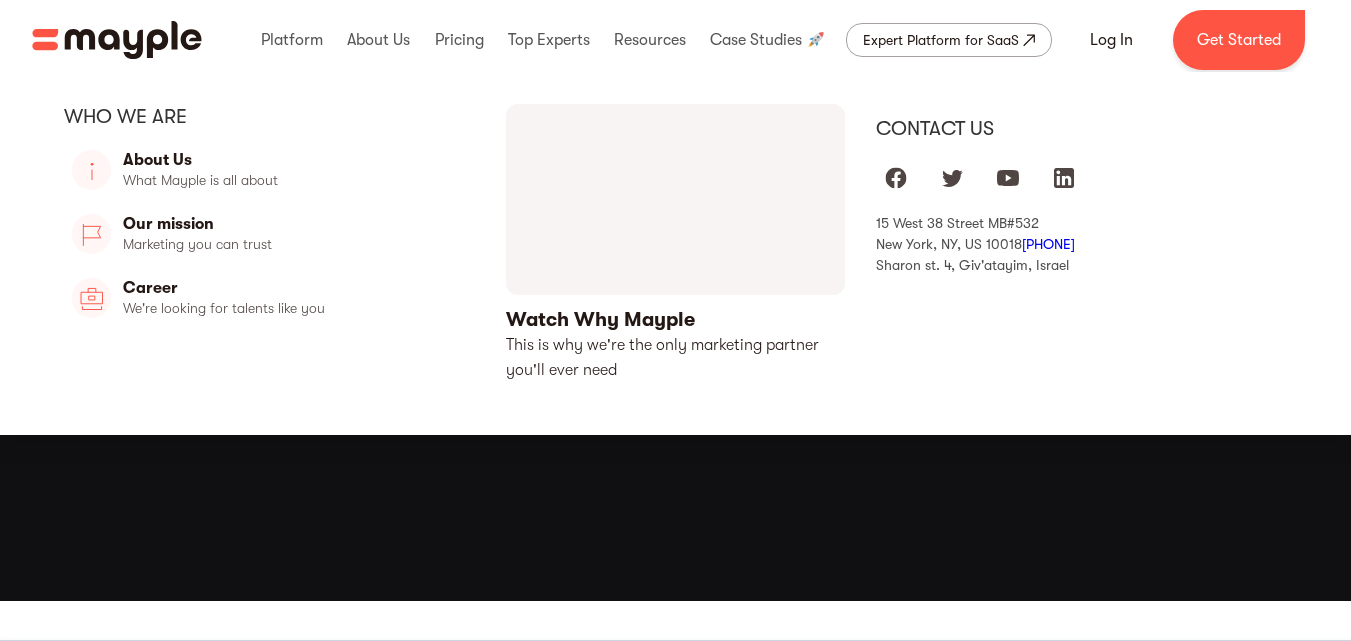 click on "Contact us" at bounding box center (1081, 129) 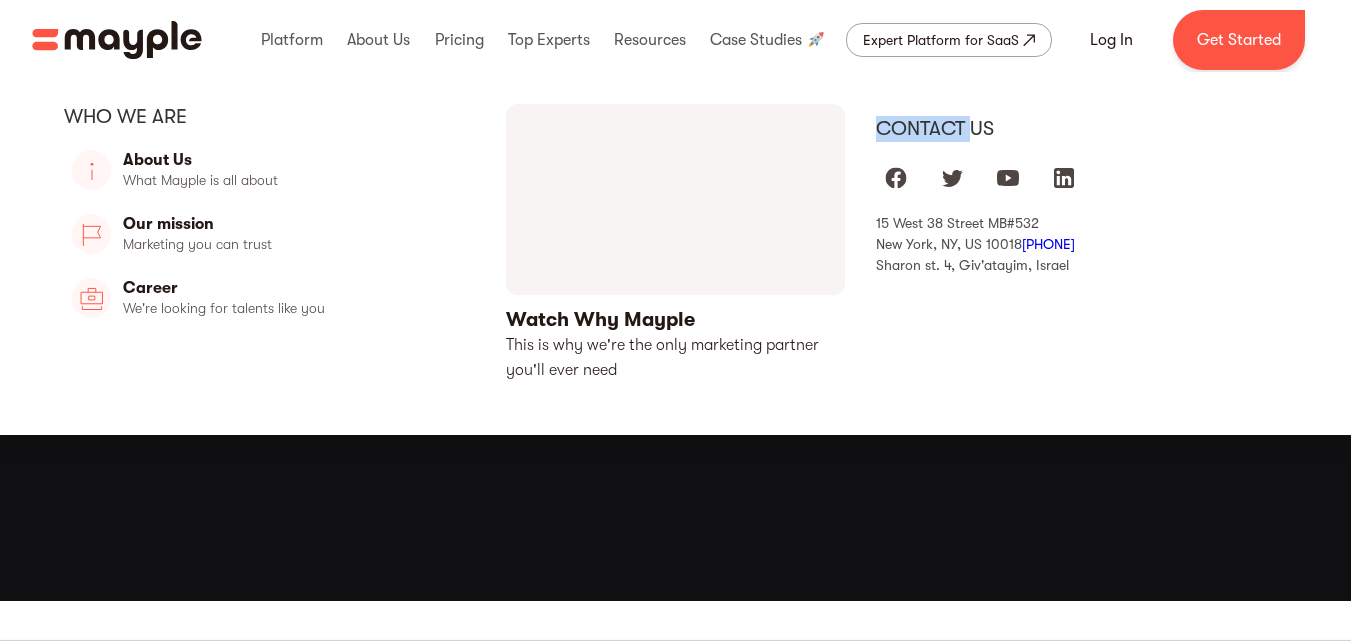 click on "Contact us" at bounding box center (1081, 129) 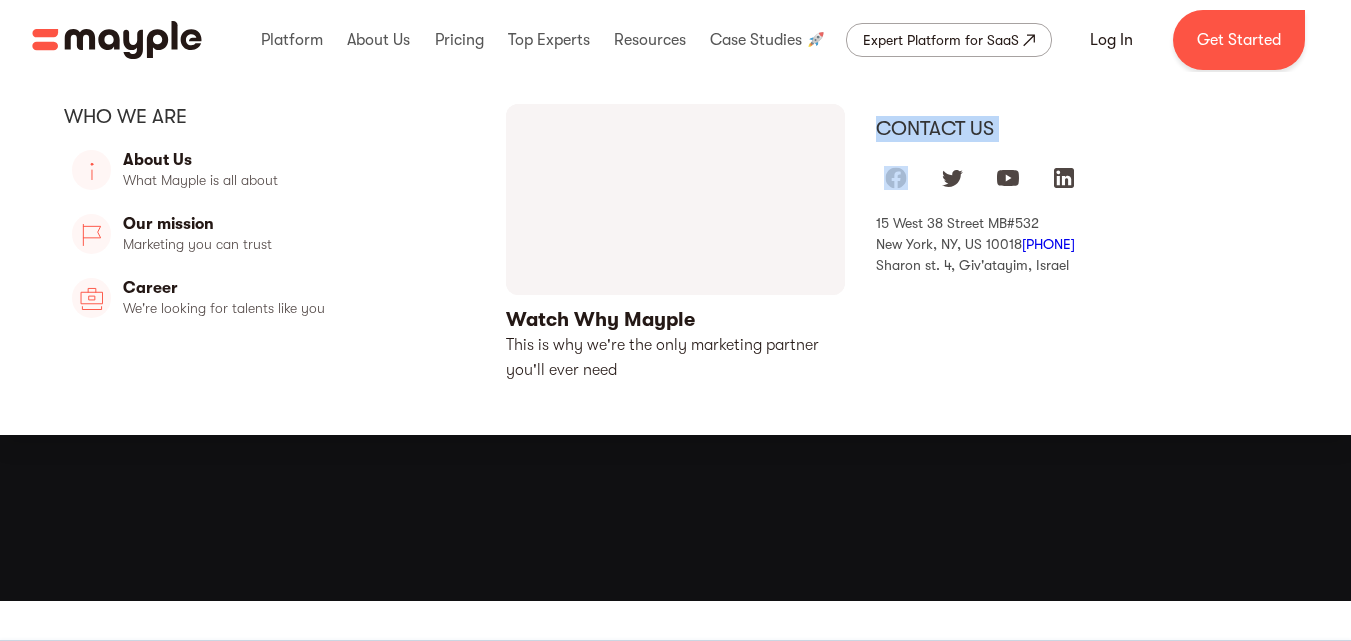 click on "Contact us" at bounding box center [1081, 129] 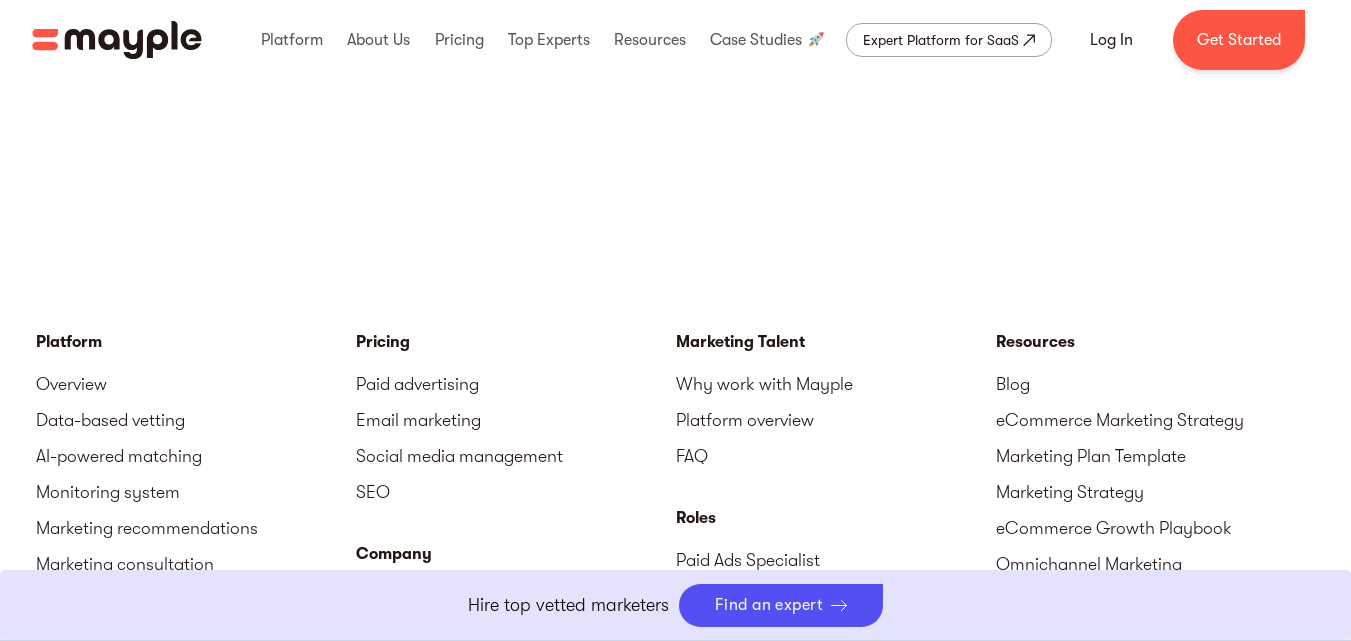 scroll, scrollTop: 6100, scrollLeft: 0, axis: vertical 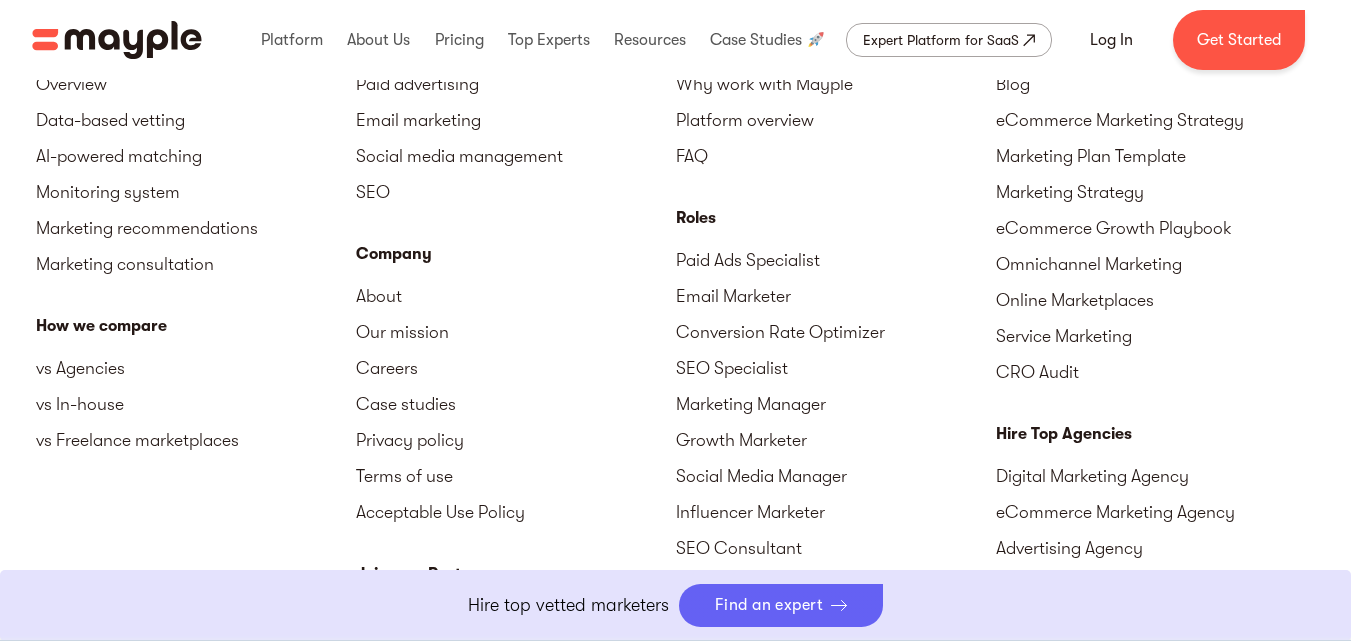 click on "Find an expert" at bounding box center (781, 605) 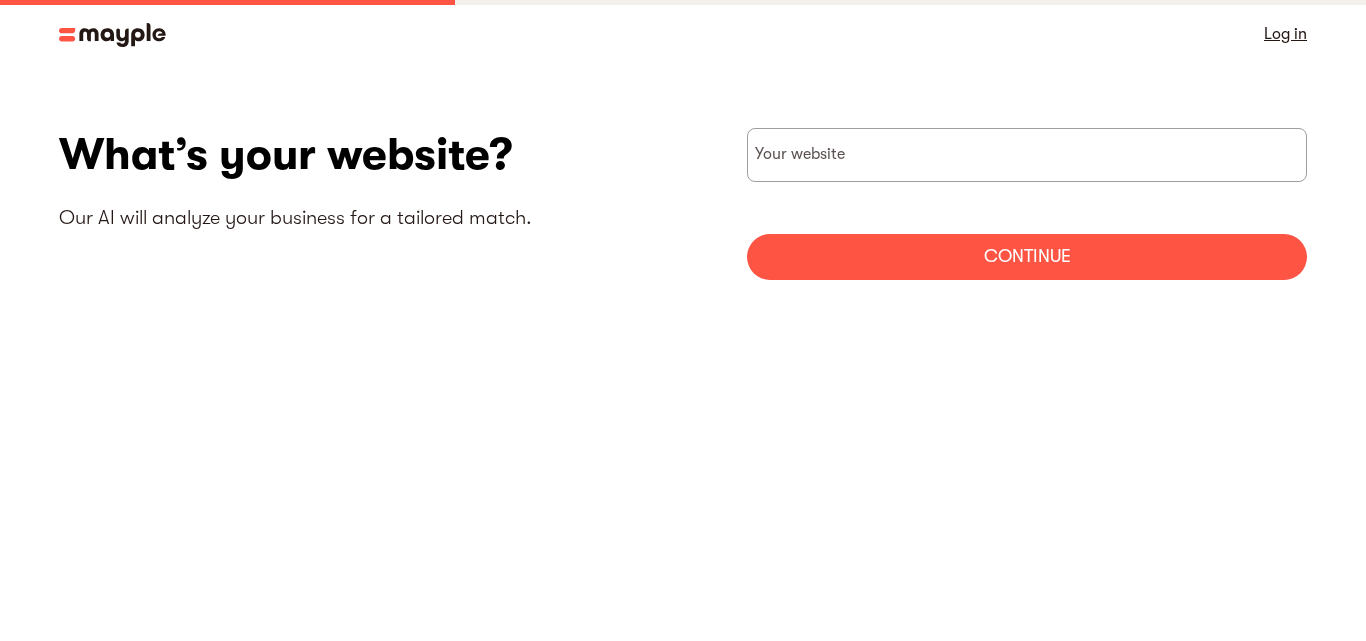 scroll, scrollTop: 0, scrollLeft: 0, axis: both 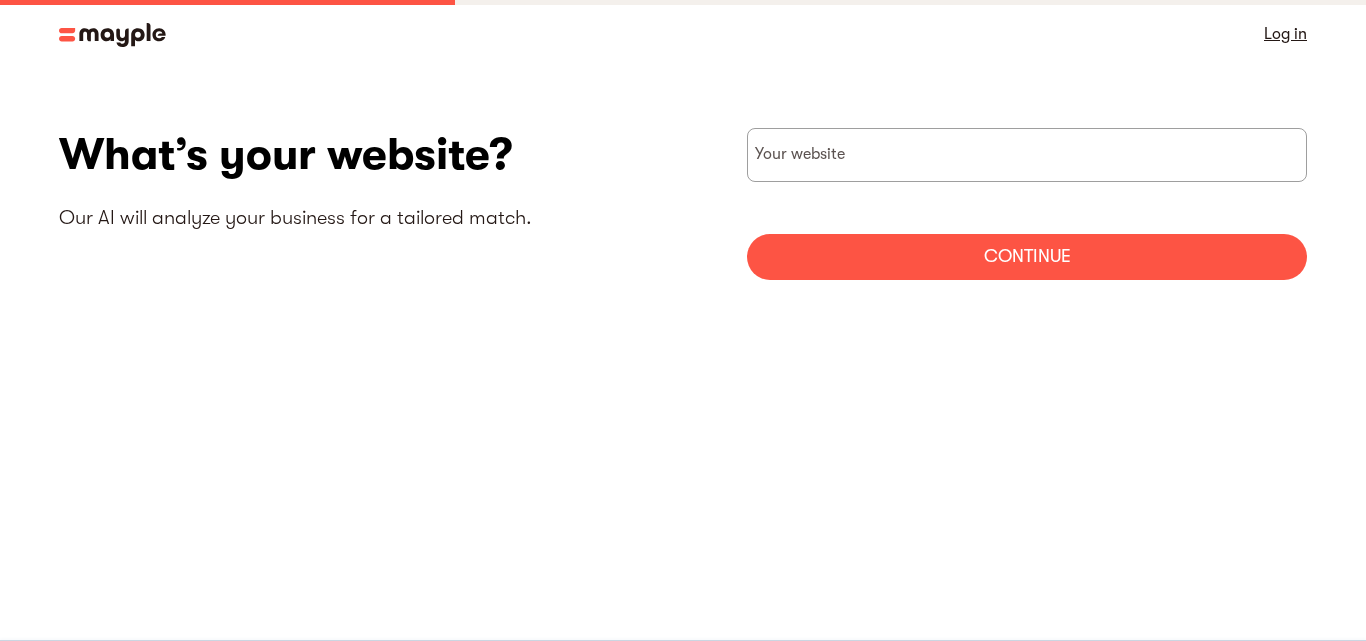click at bounding box center (112, 35) 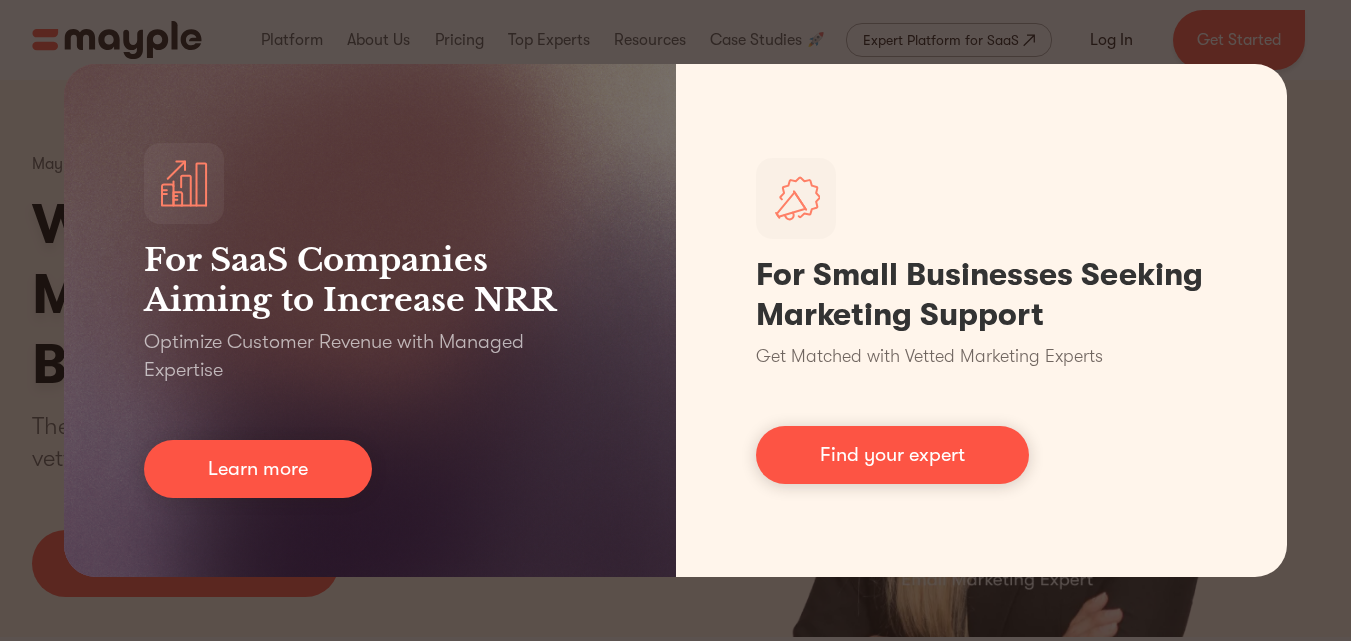 scroll, scrollTop: 0, scrollLeft: 0, axis: both 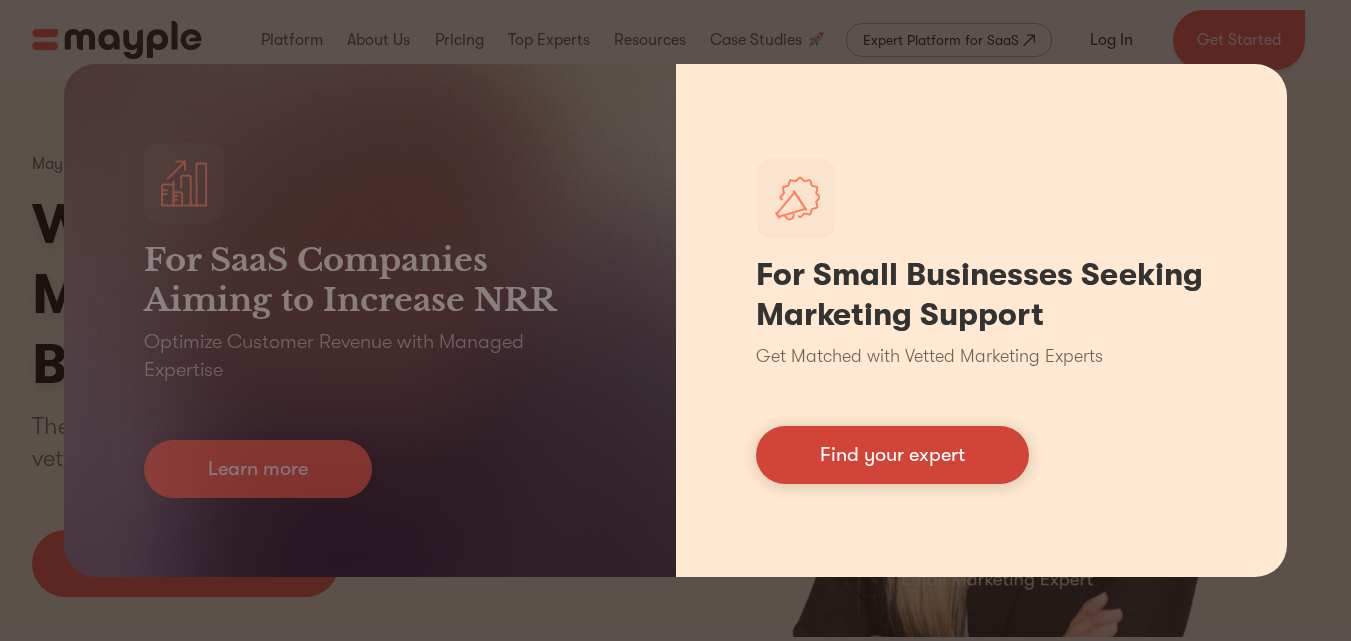 click on "Find your expert" at bounding box center [892, 455] 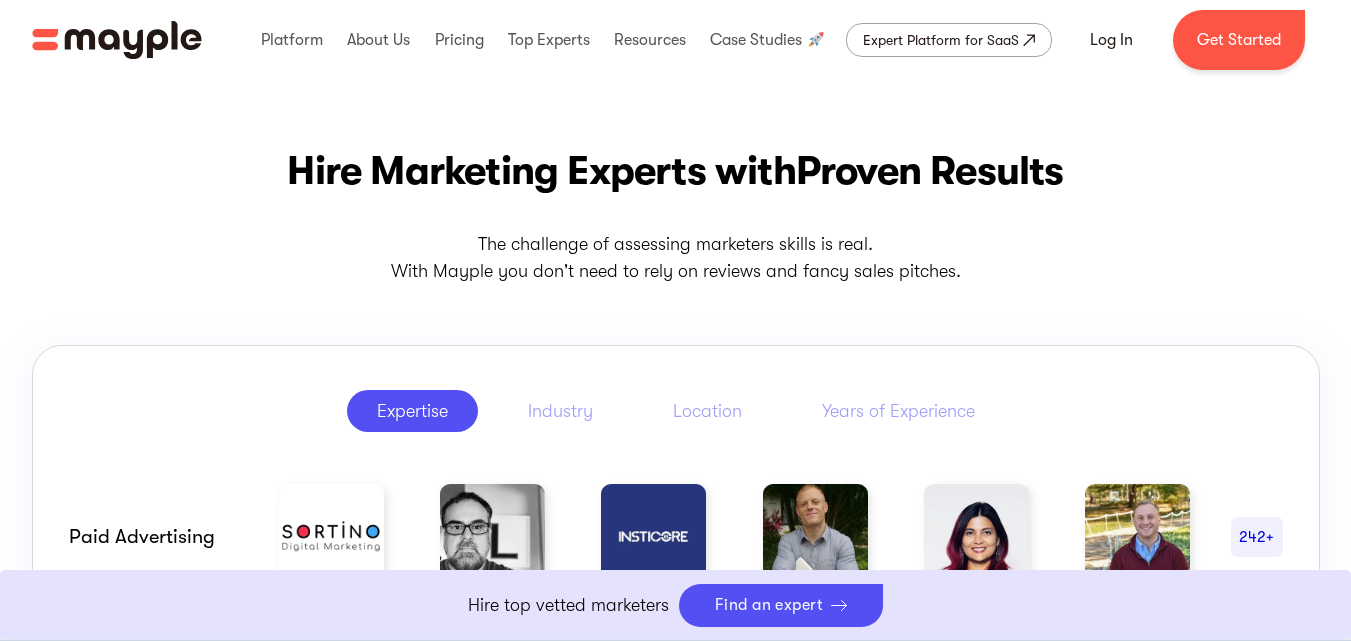 scroll, scrollTop: 1000, scrollLeft: 0, axis: vertical 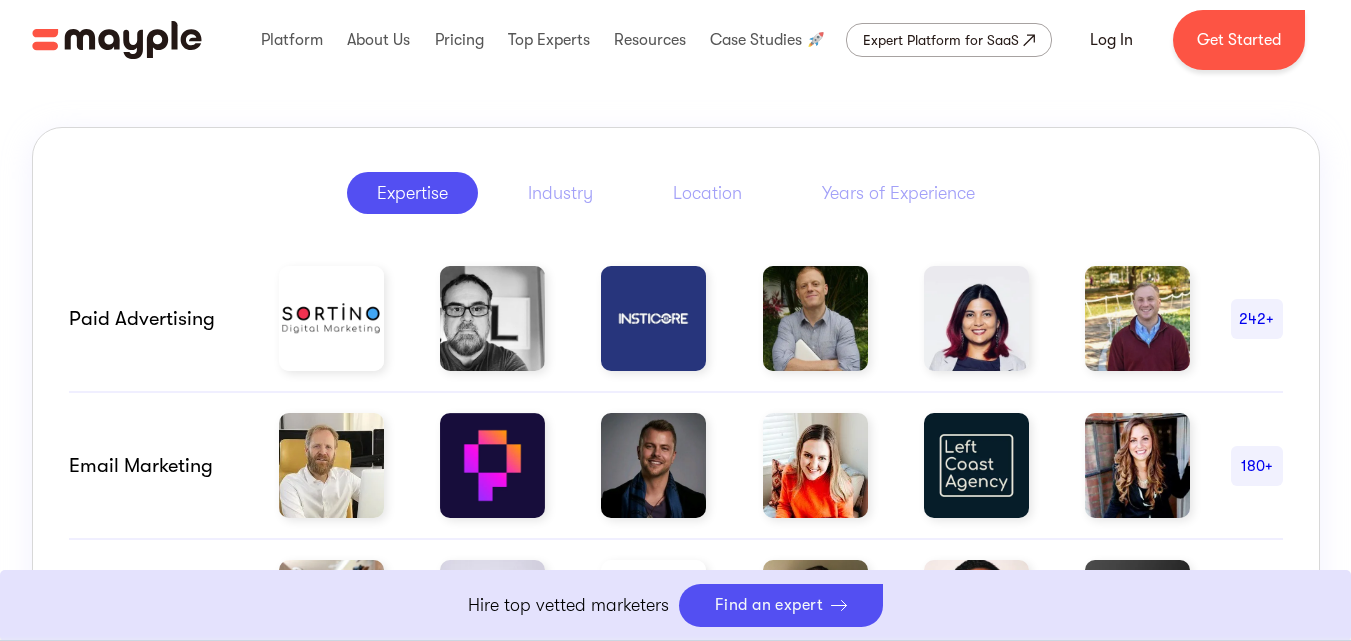 click at bounding box center [815, 318] 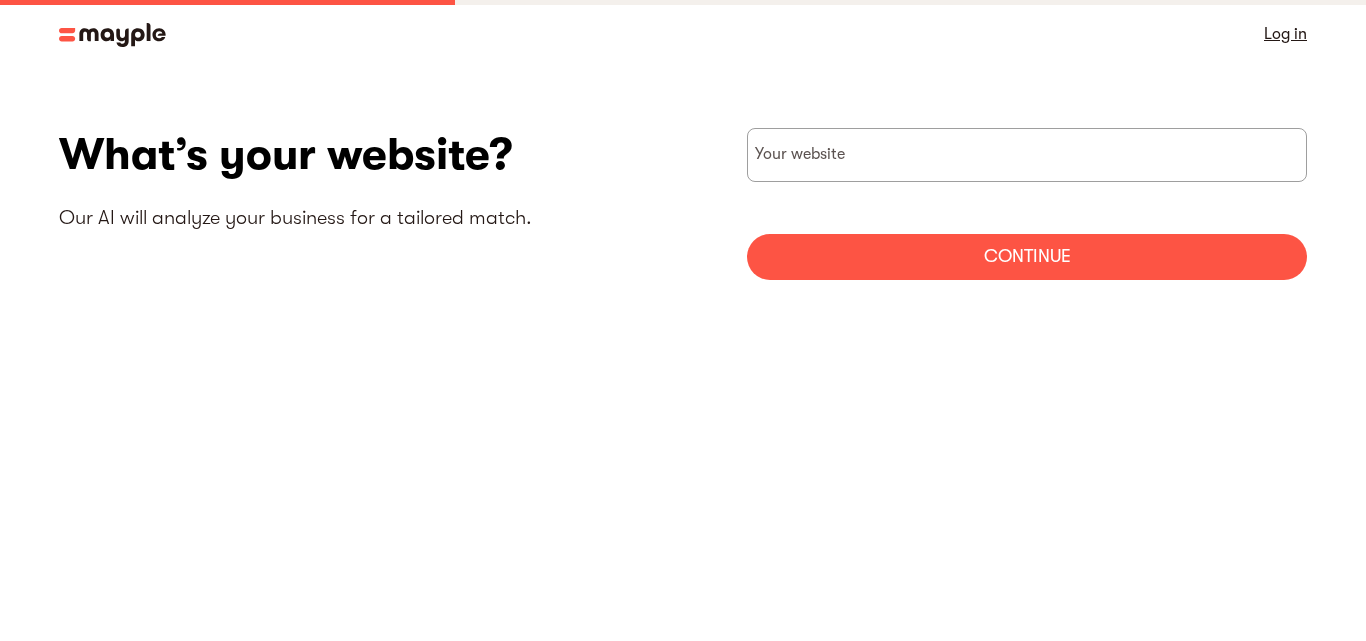 scroll, scrollTop: 0, scrollLeft: 0, axis: both 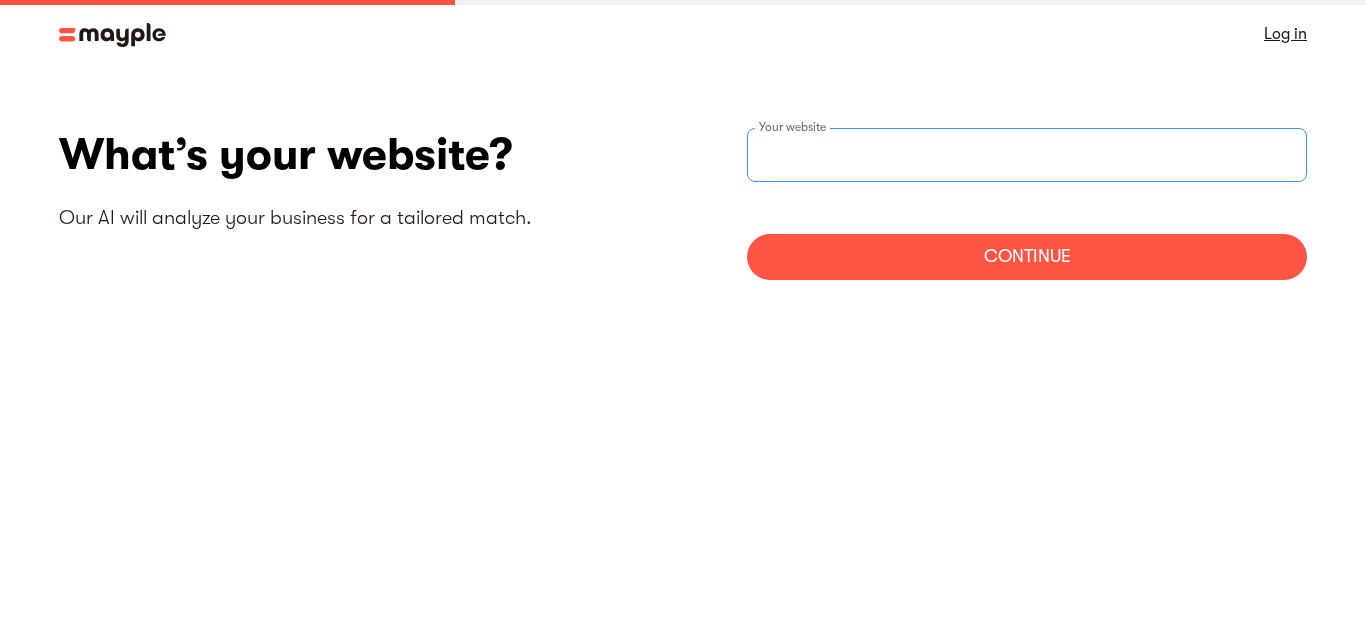 click at bounding box center (1027, 155) 